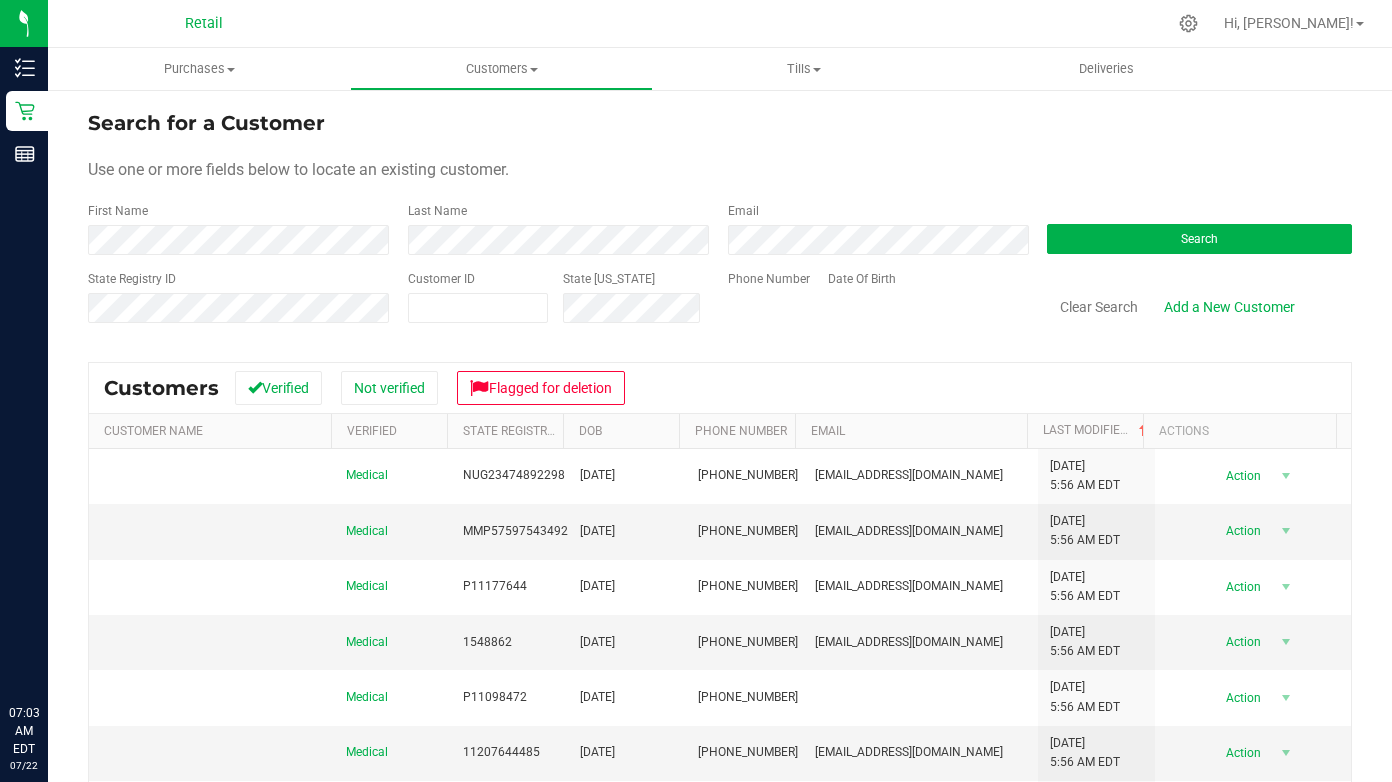 scroll, scrollTop: 0, scrollLeft: 0, axis: both 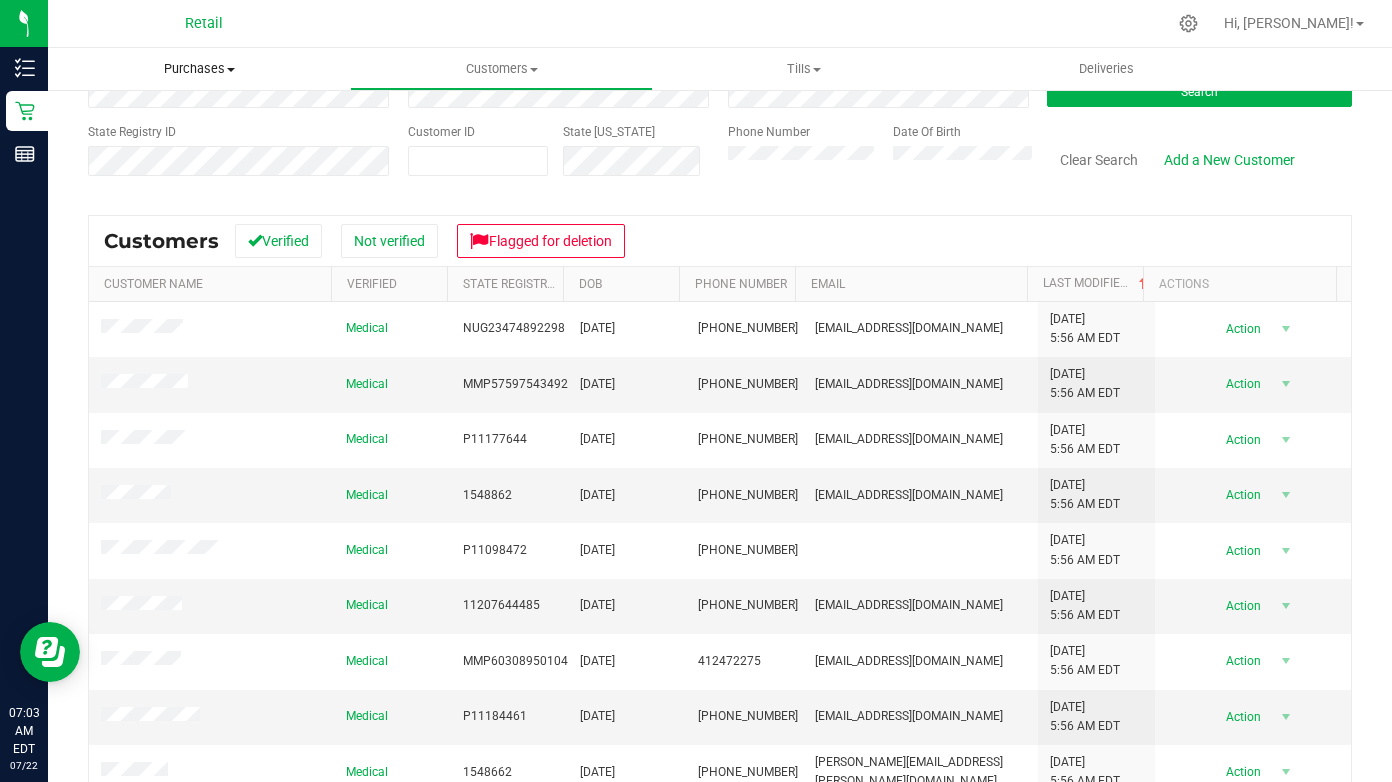 click on "Purchases" at bounding box center (199, 69) 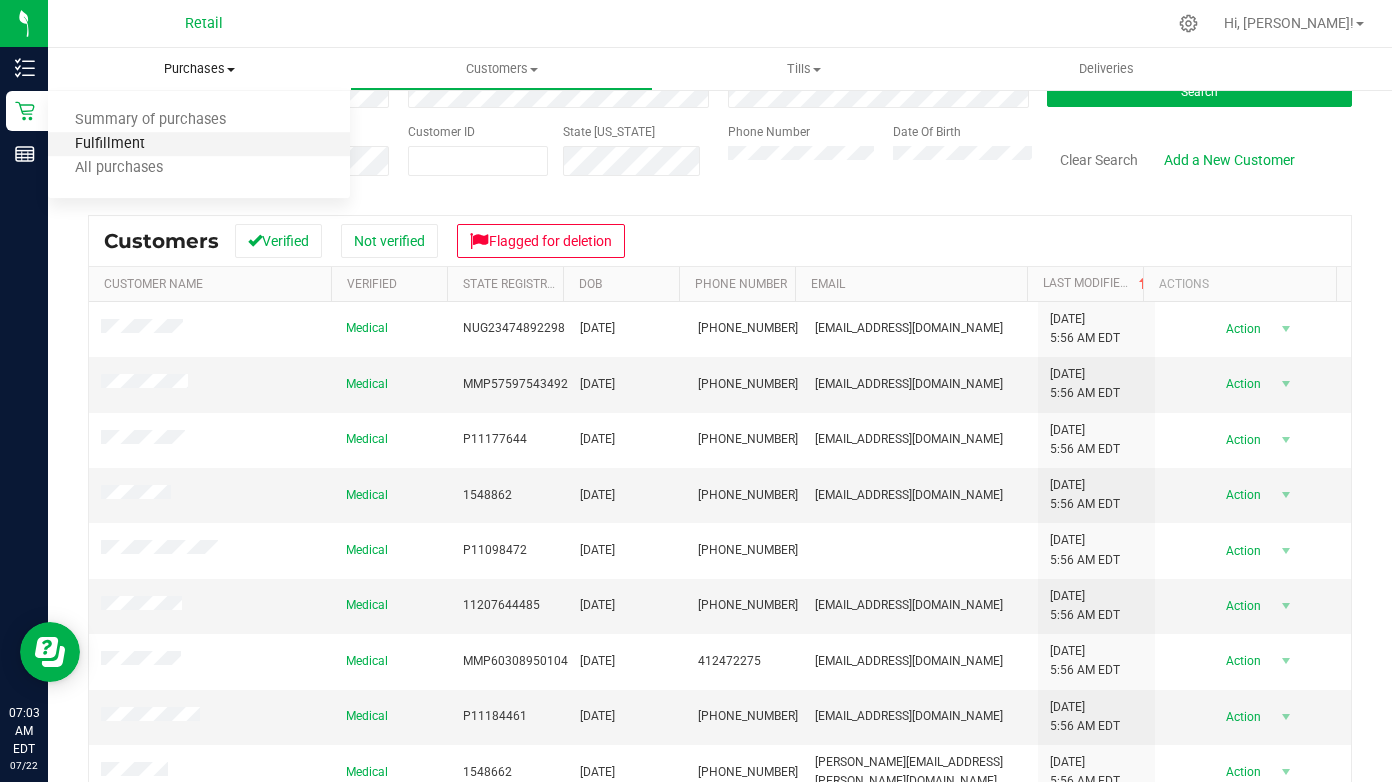 click on "Fulfillment" at bounding box center [110, 144] 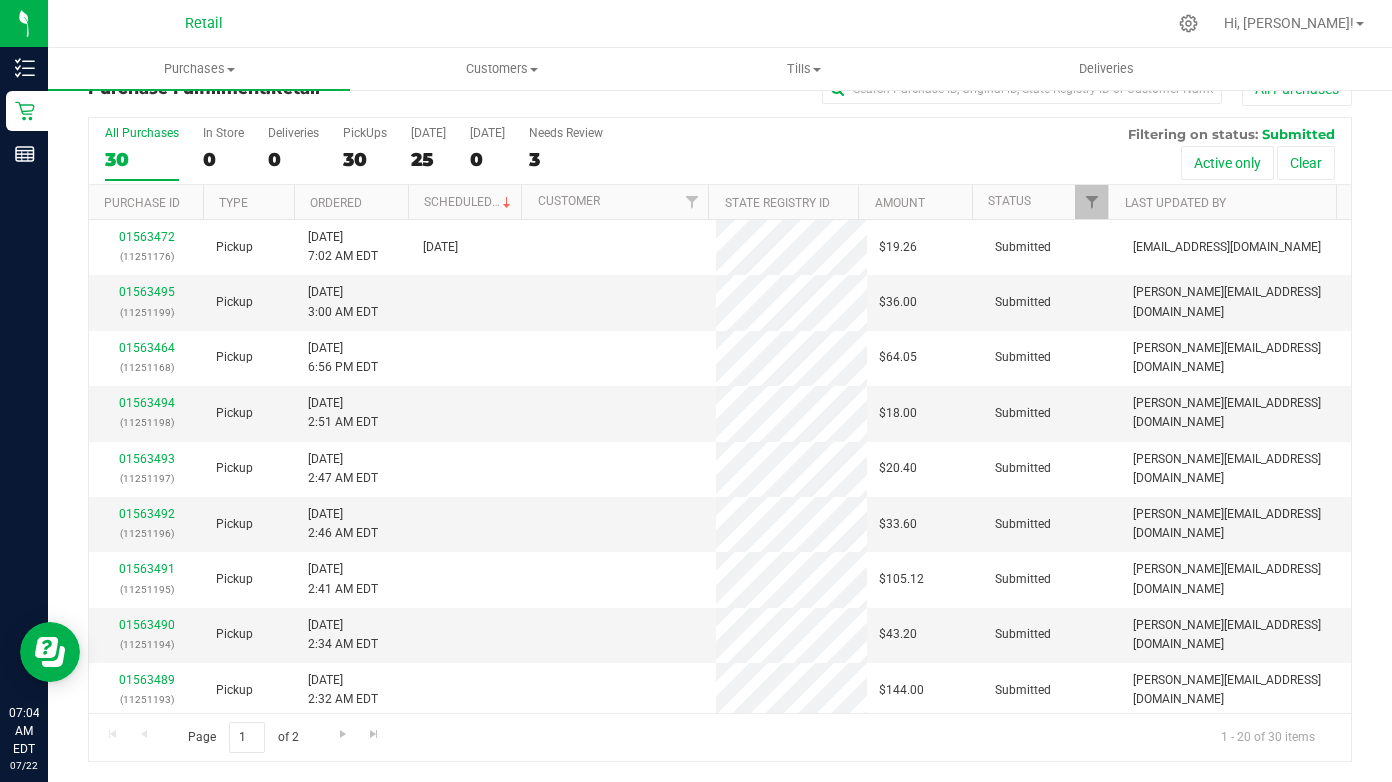 scroll, scrollTop: 0, scrollLeft: 0, axis: both 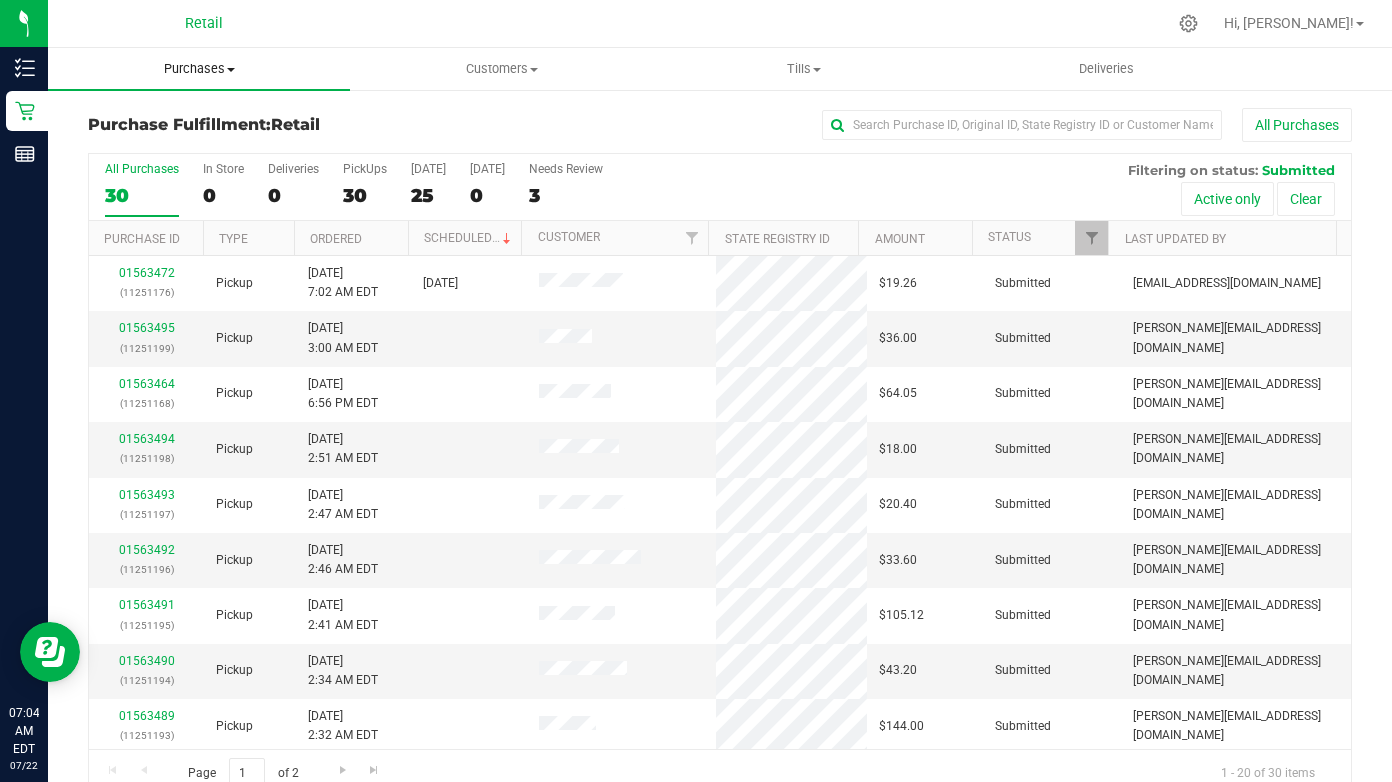 click on "Purchases" at bounding box center (199, 69) 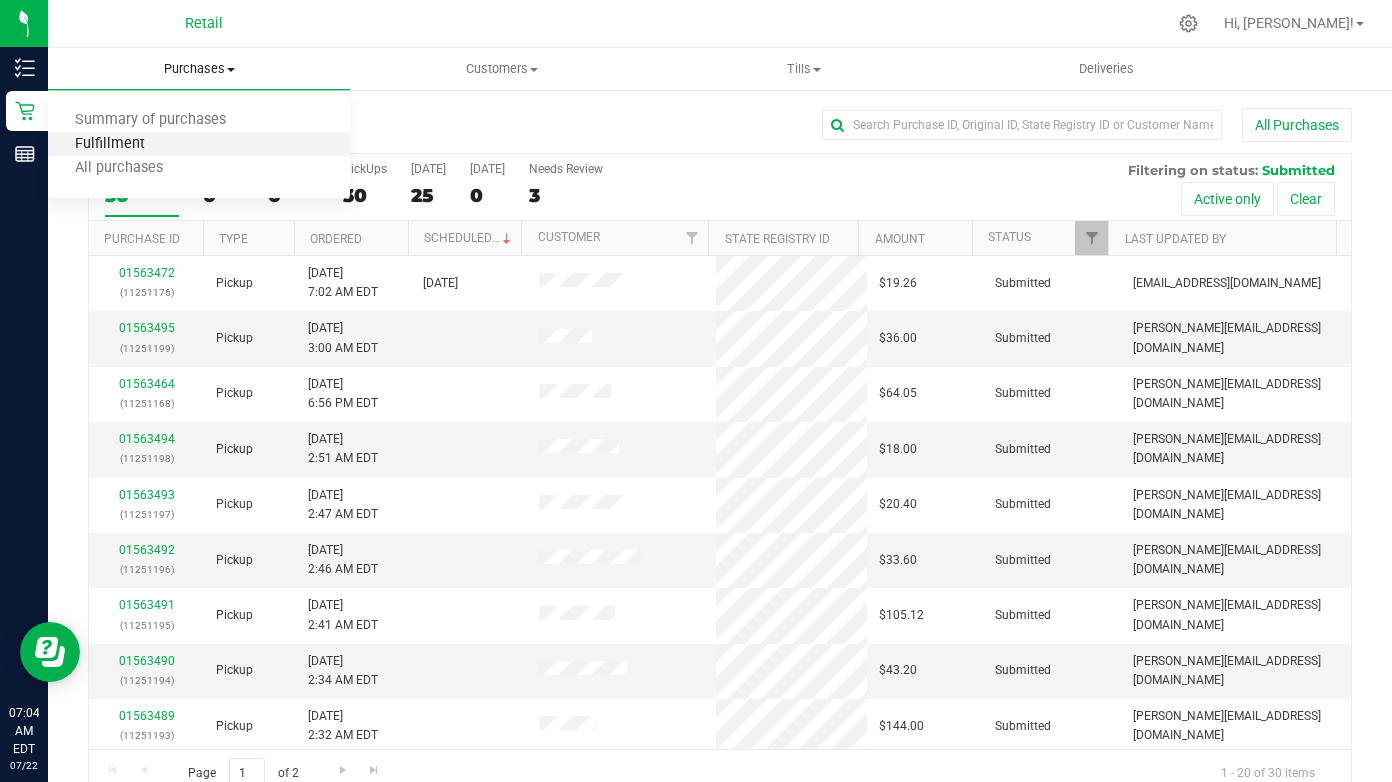 click on "Fulfillment" at bounding box center [110, 144] 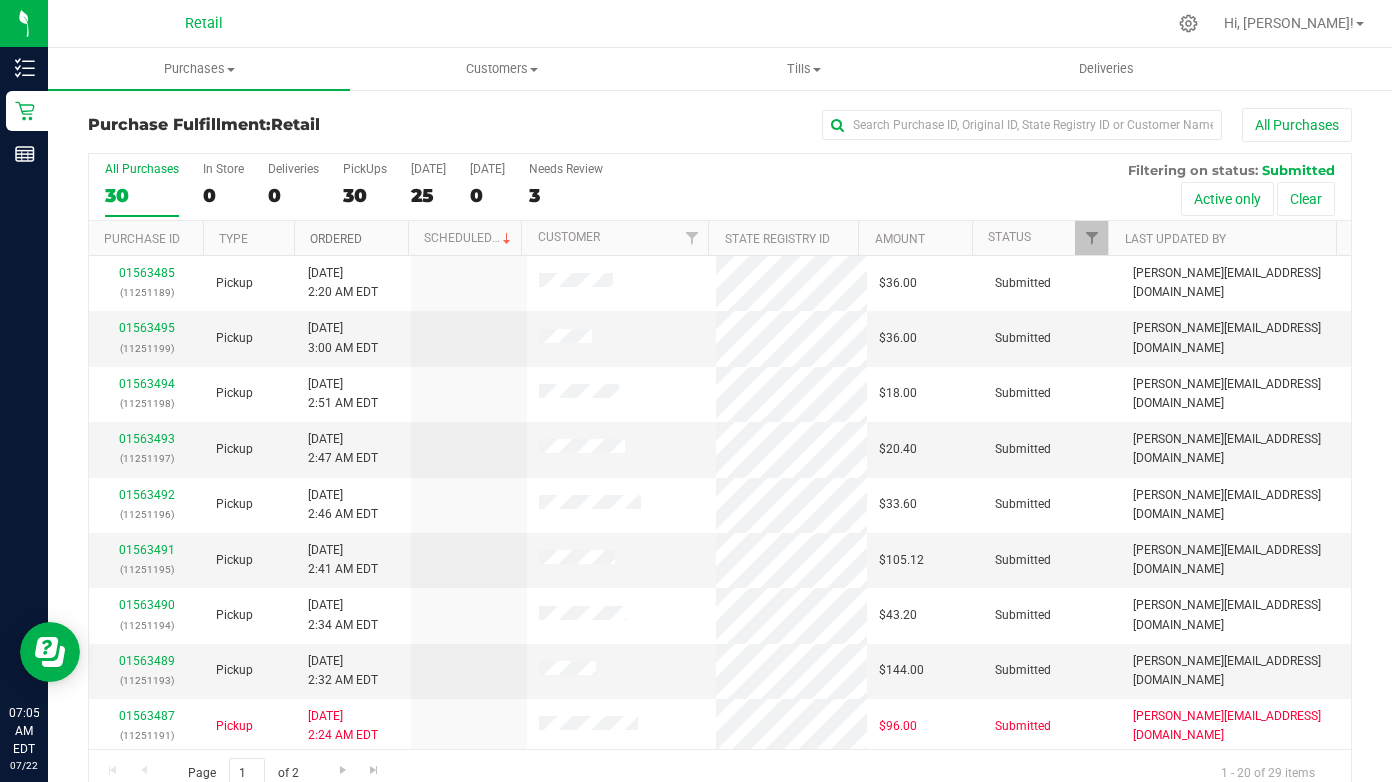 click on "Ordered" at bounding box center (336, 239) 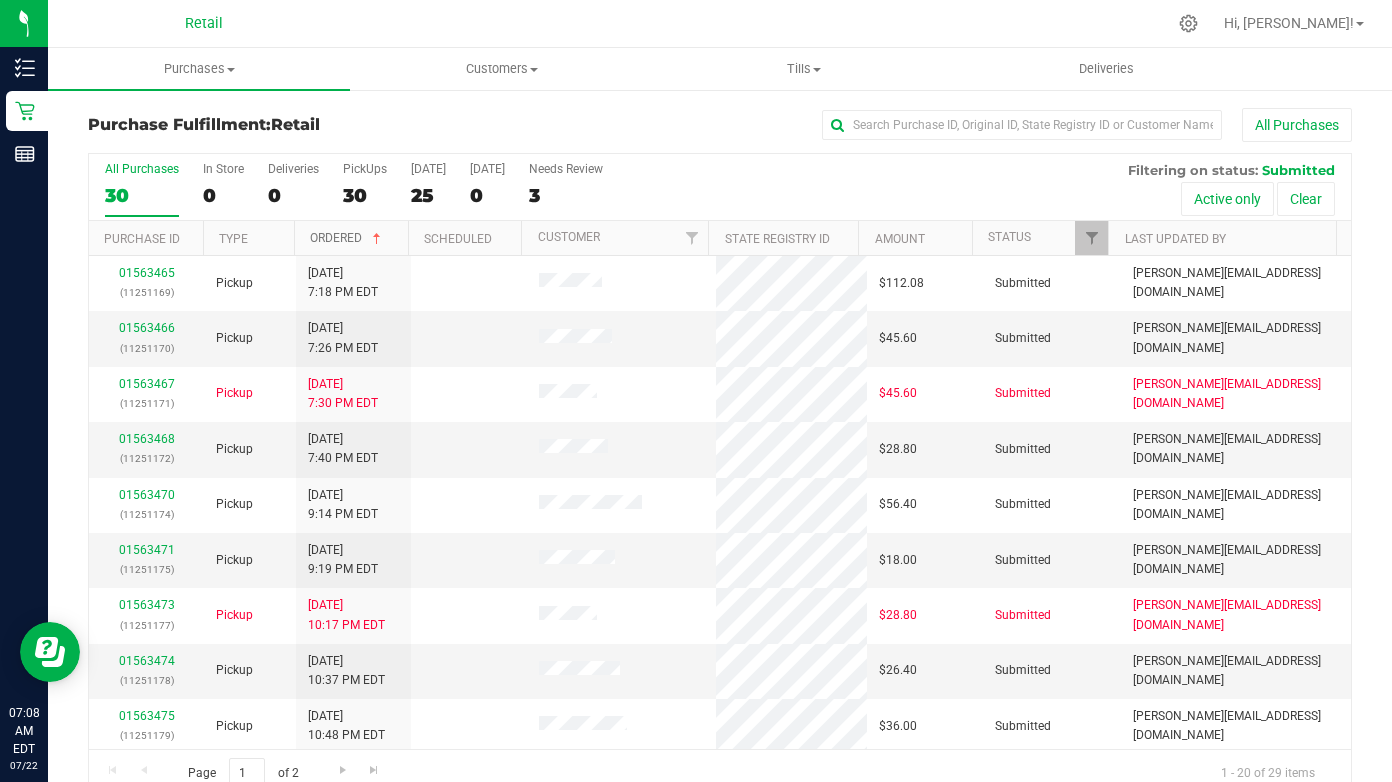 click on "Ordered" at bounding box center [347, 238] 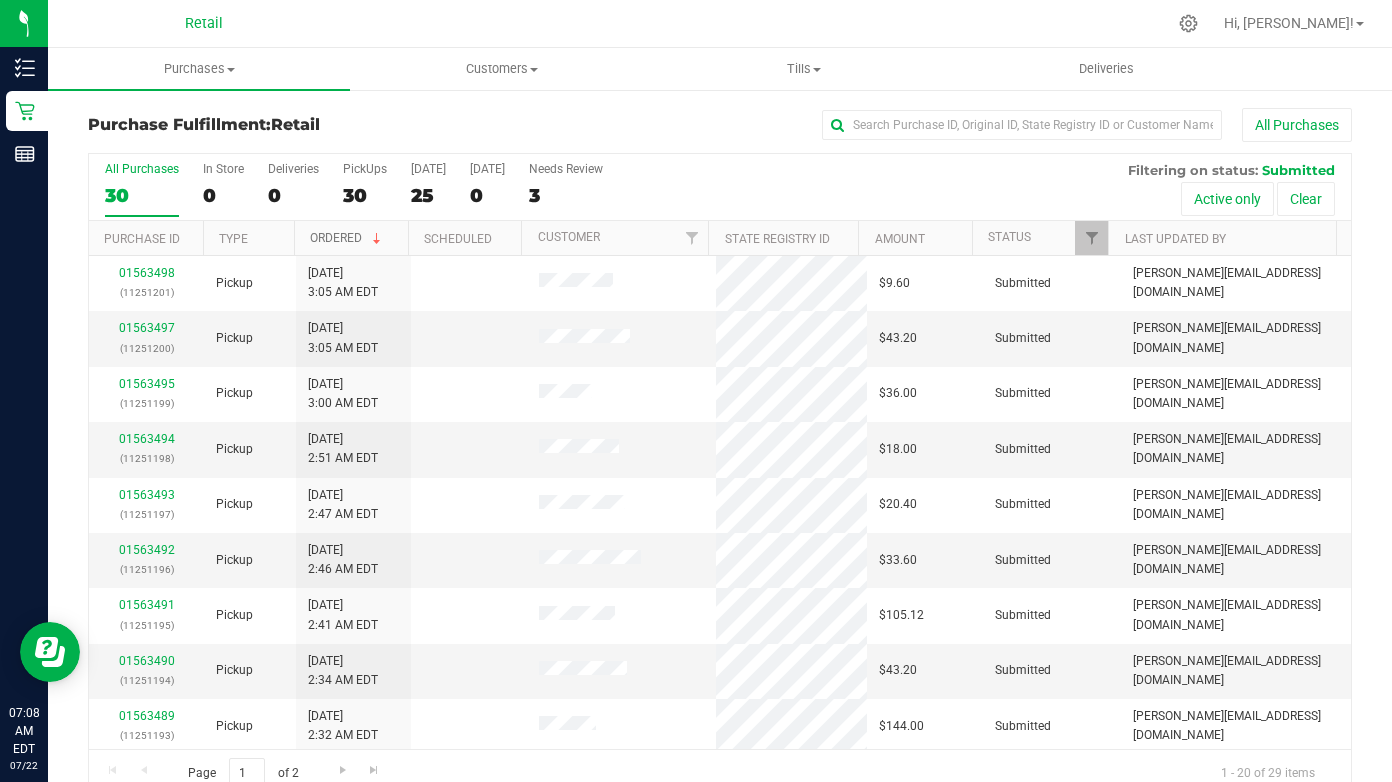 click on "Ordered" at bounding box center (347, 238) 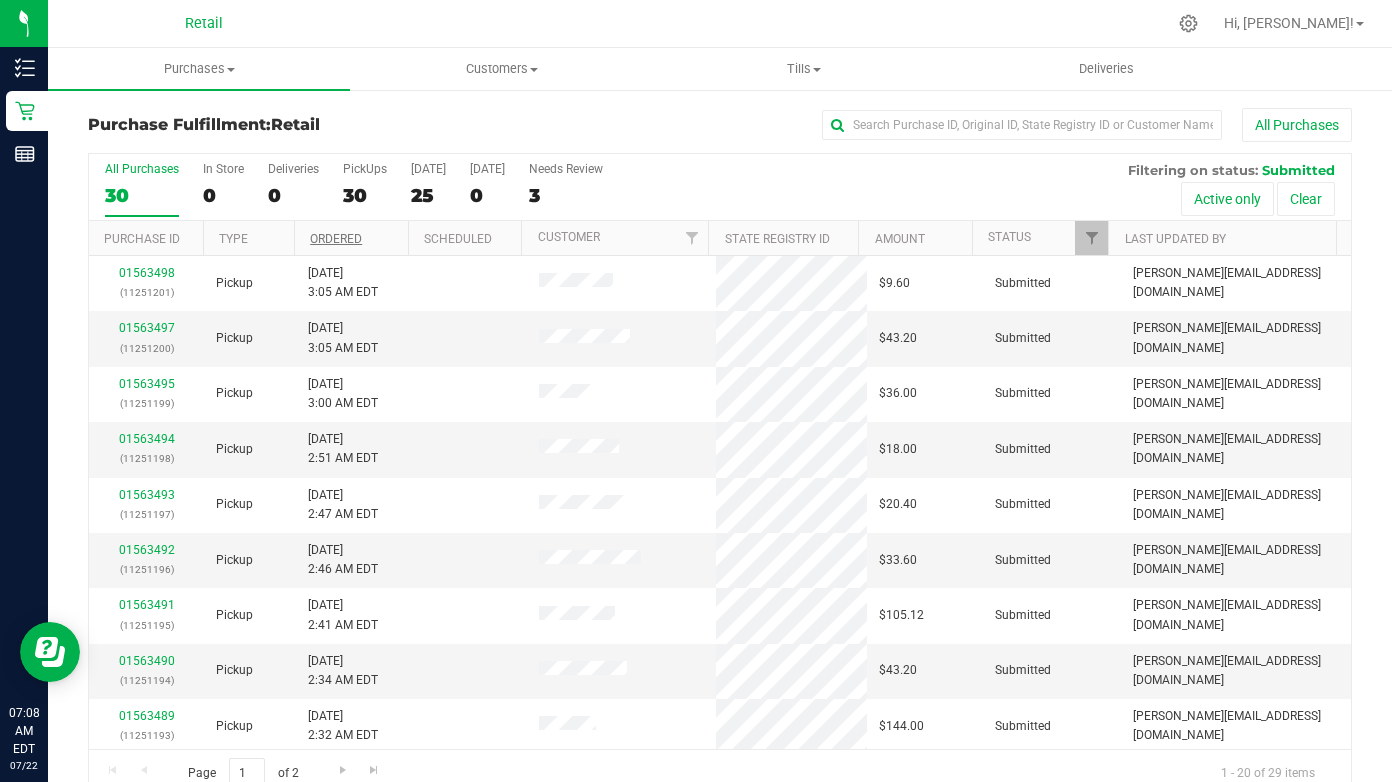 click on "Ordered" at bounding box center (351, 238) 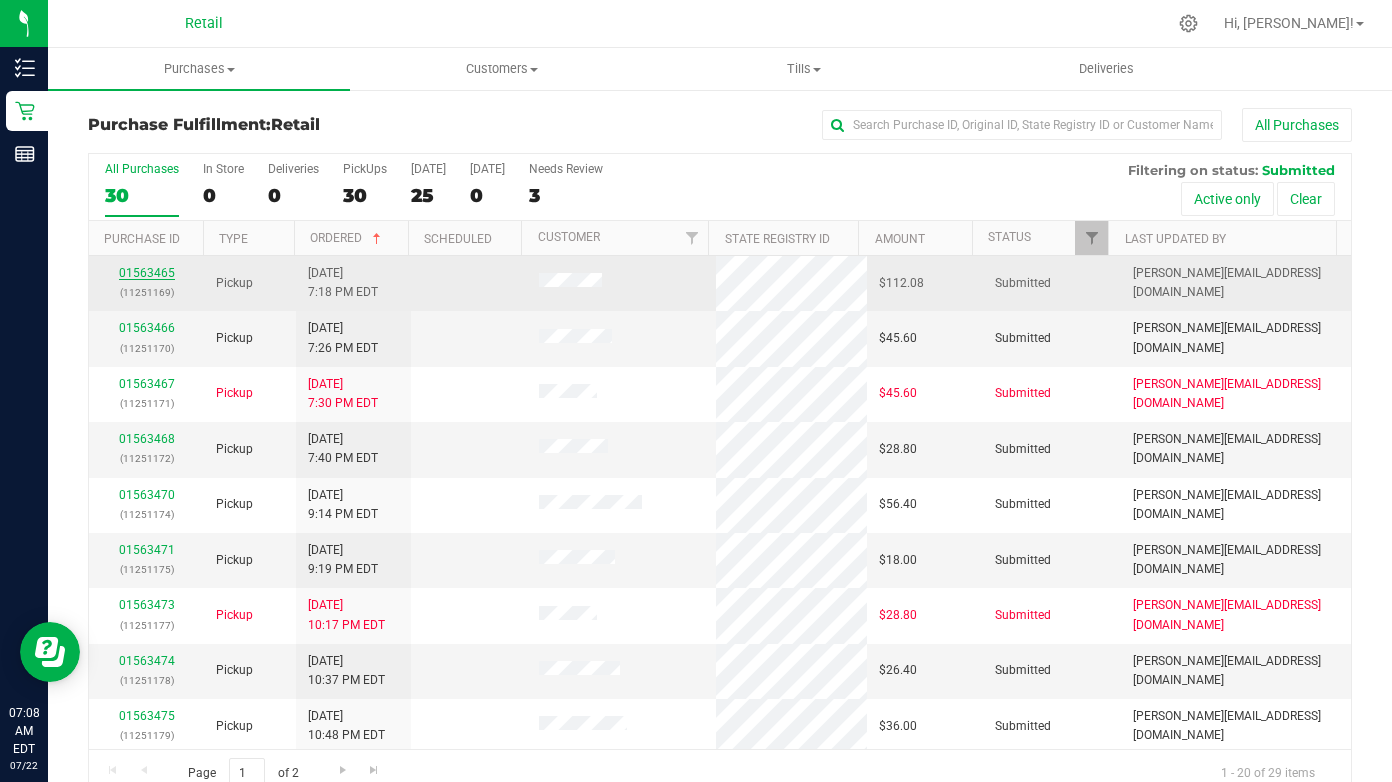 click on "01563465" at bounding box center (147, 273) 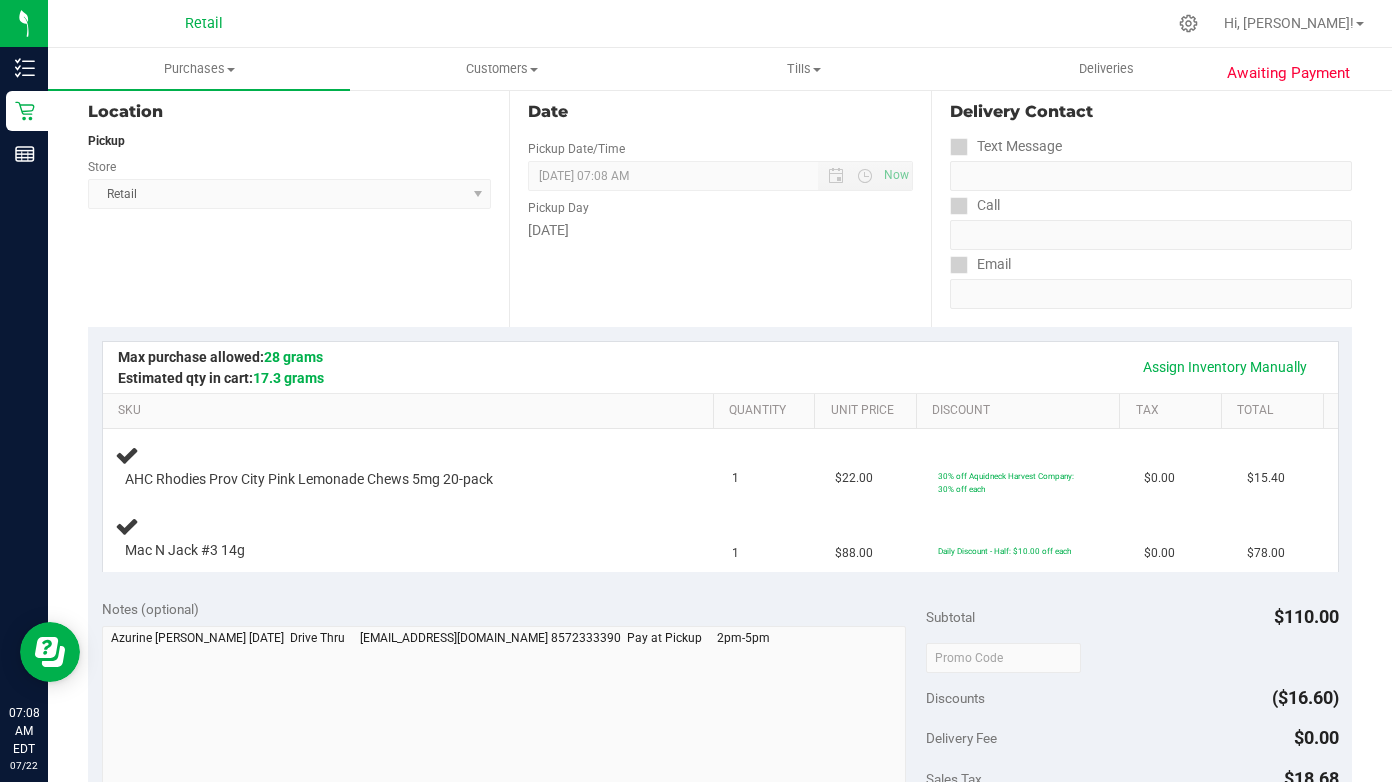 scroll, scrollTop: 0, scrollLeft: 0, axis: both 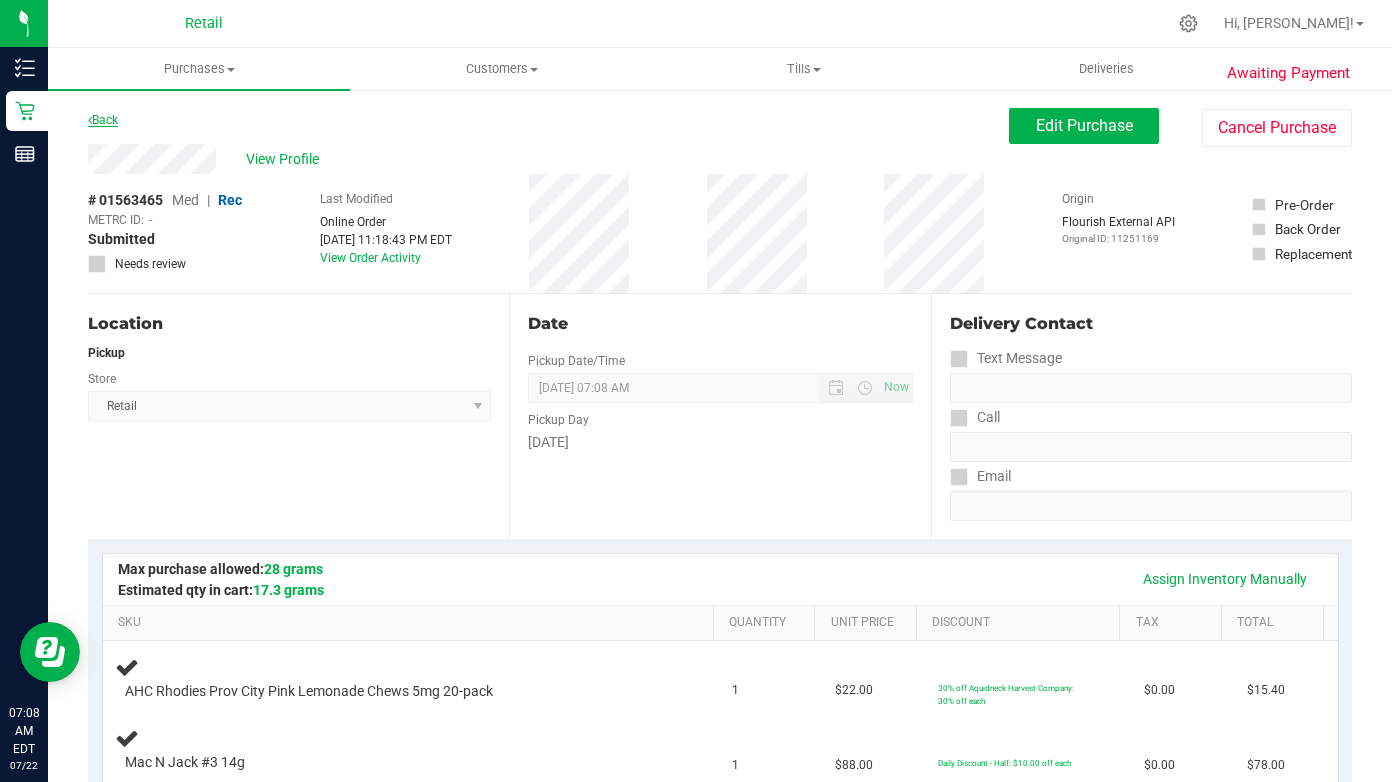 click on "Back" at bounding box center (103, 120) 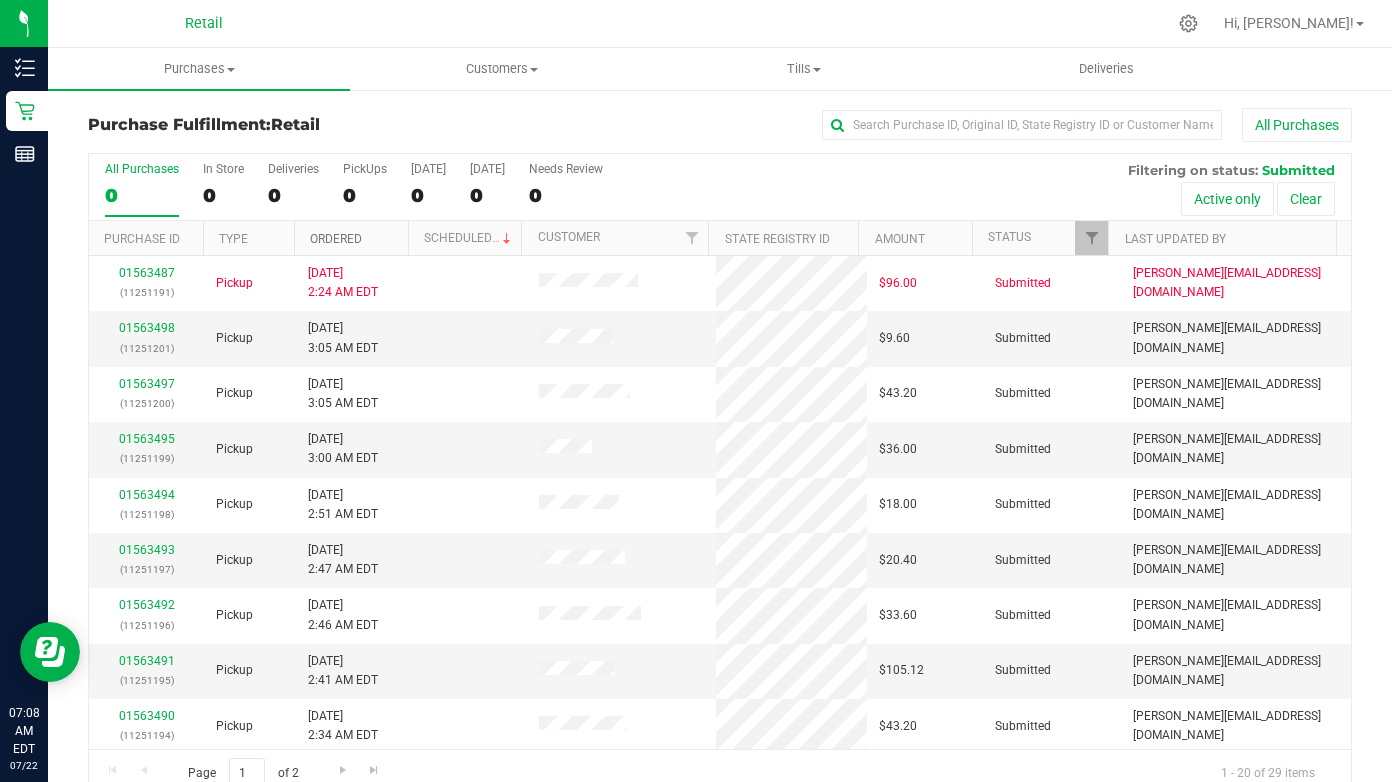 click on "Ordered" at bounding box center (336, 239) 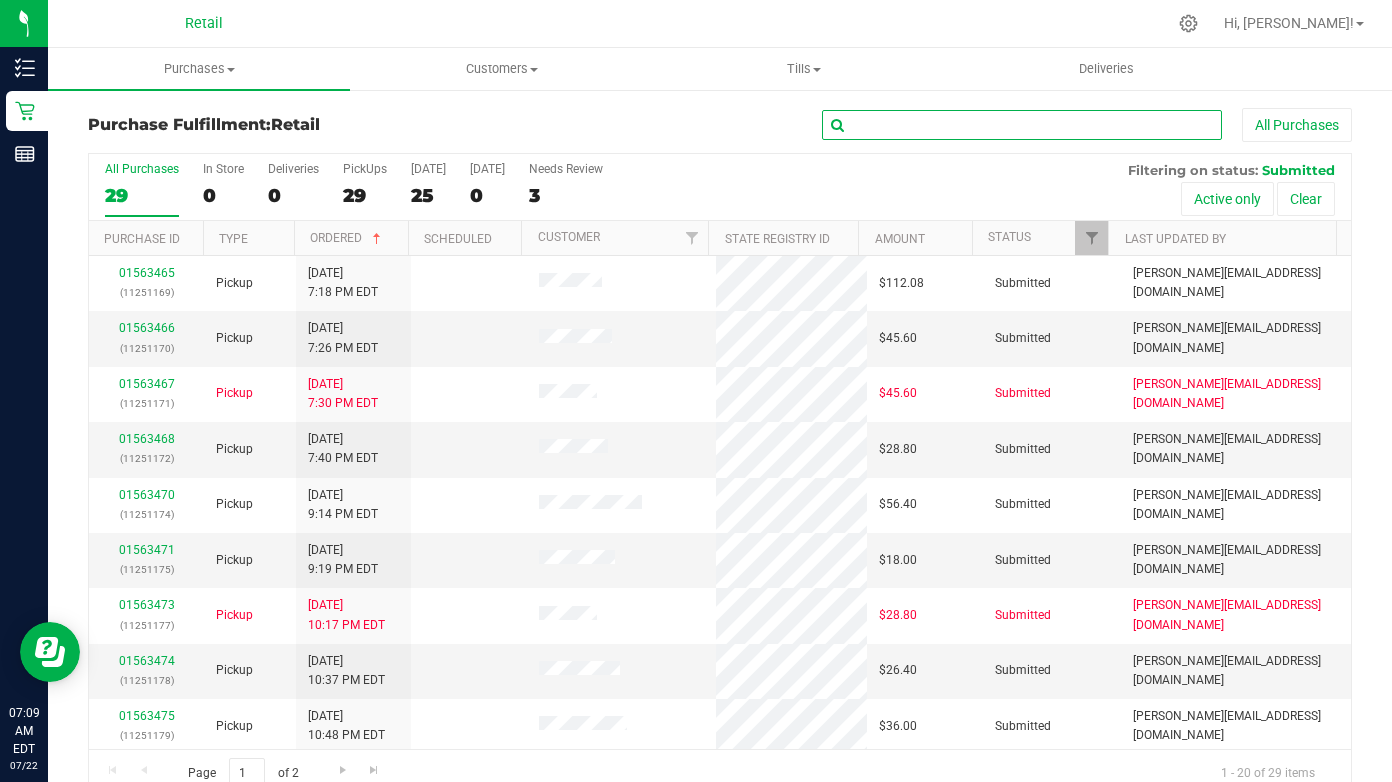 click at bounding box center (1022, 125) 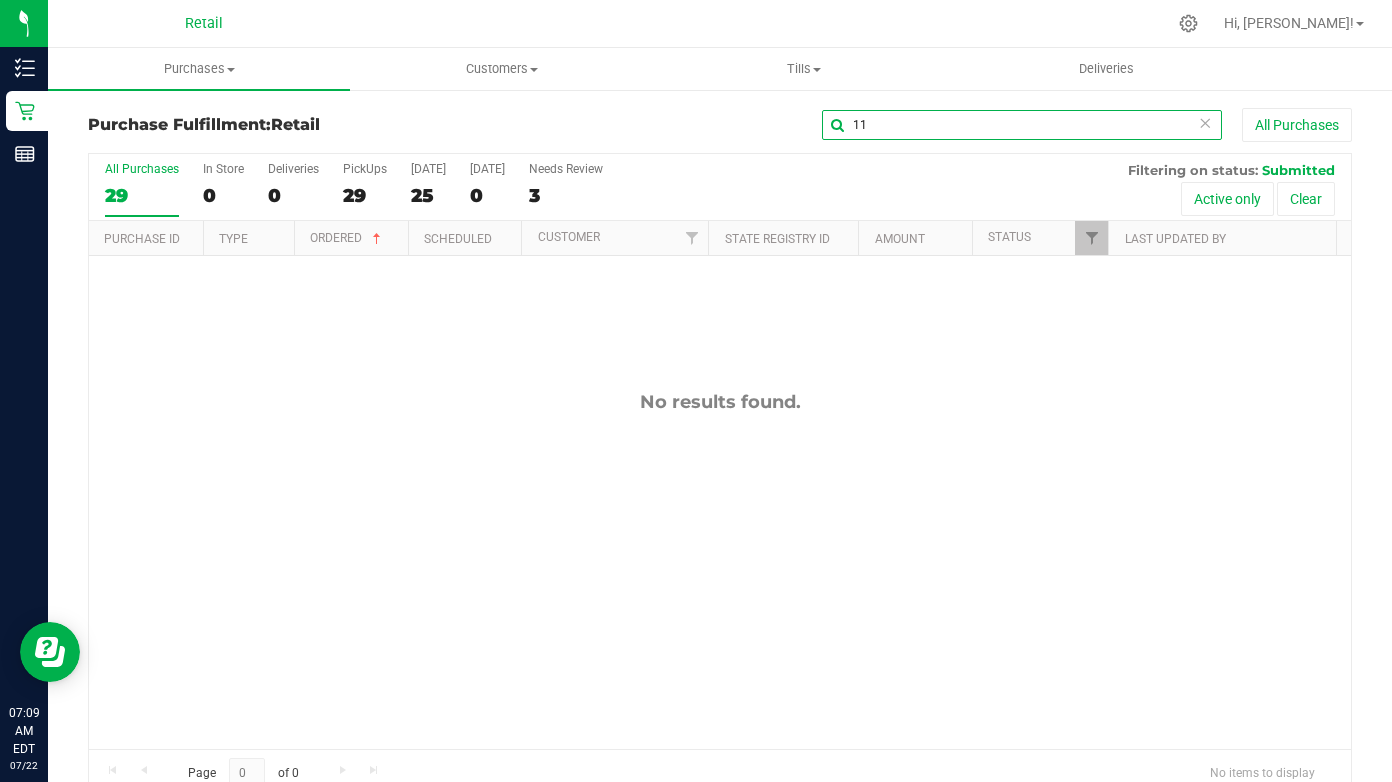 type on "1" 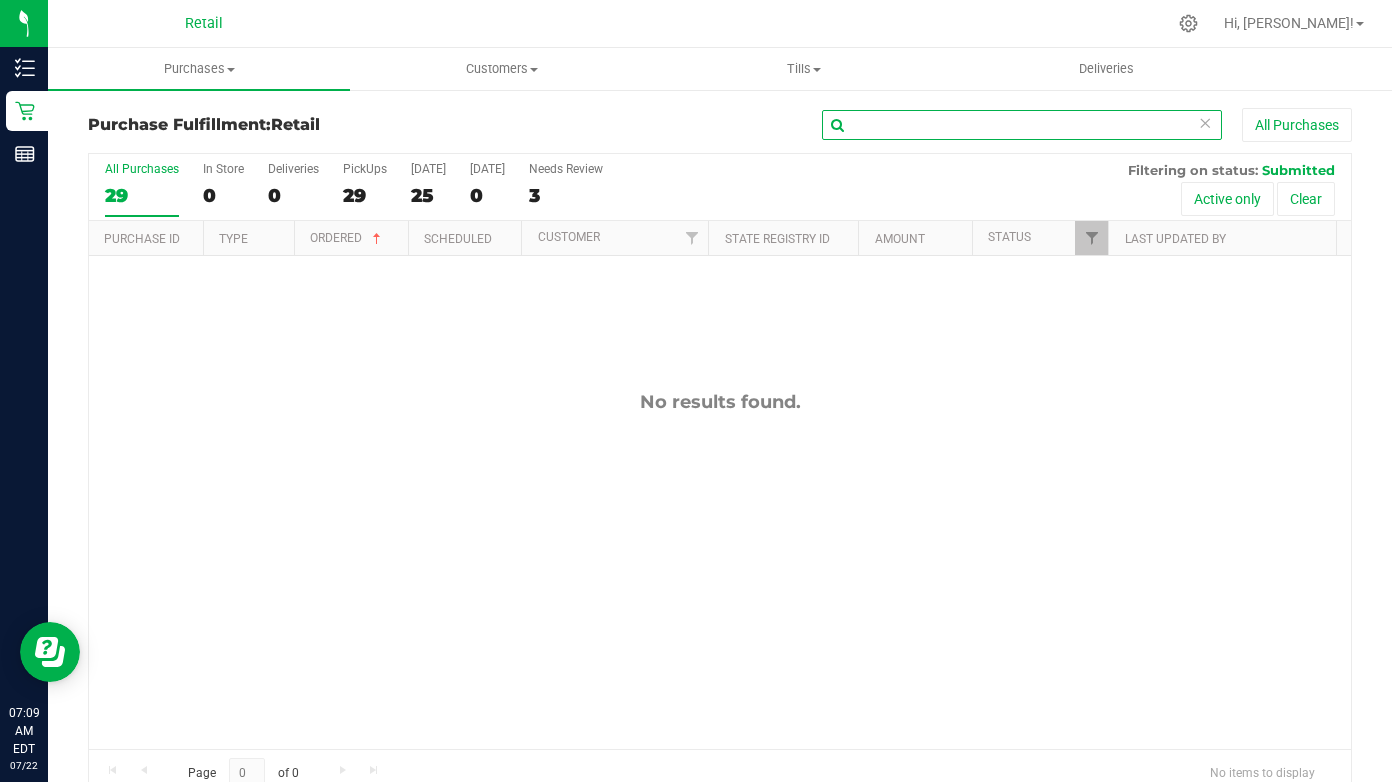 type 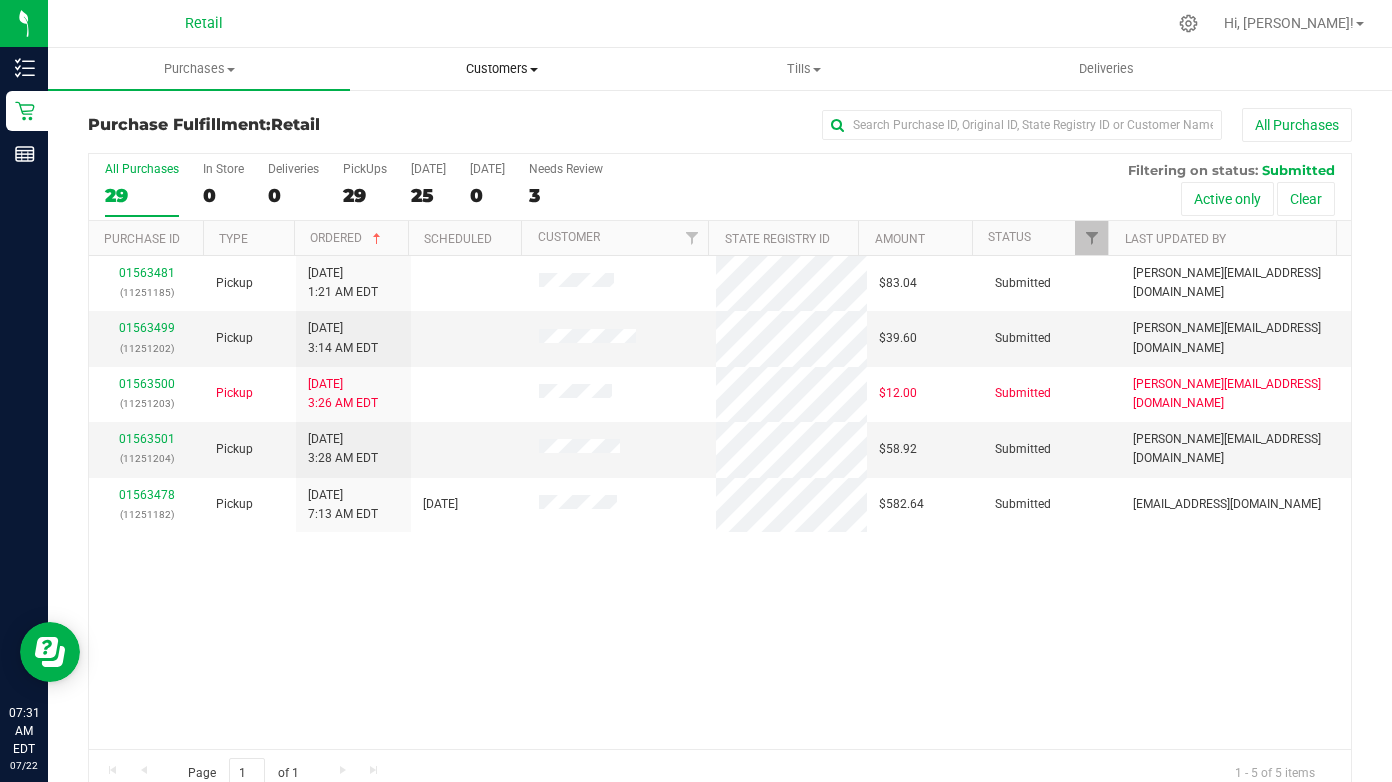 click on "Customers" at bounding box center [501, 69] 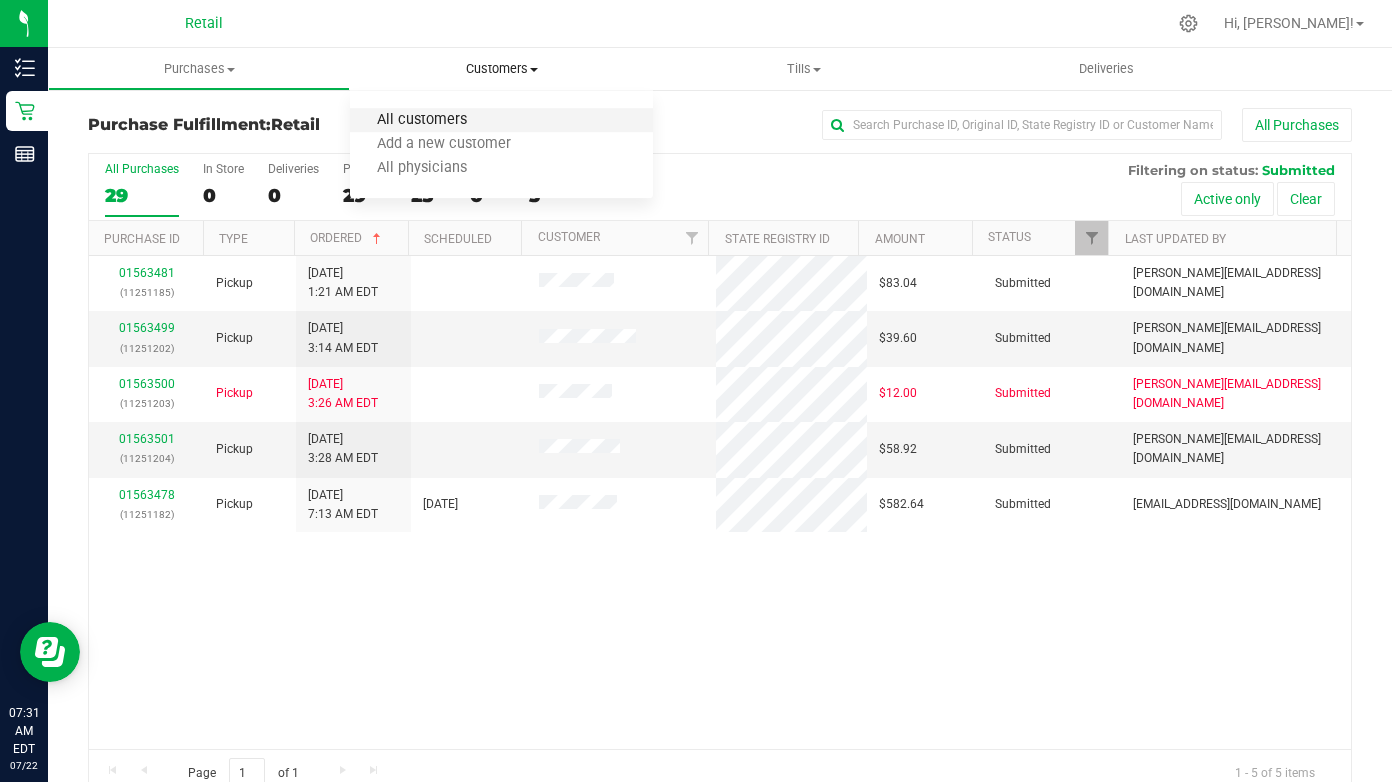 click on "All customers" at bounding box center (422, 120) 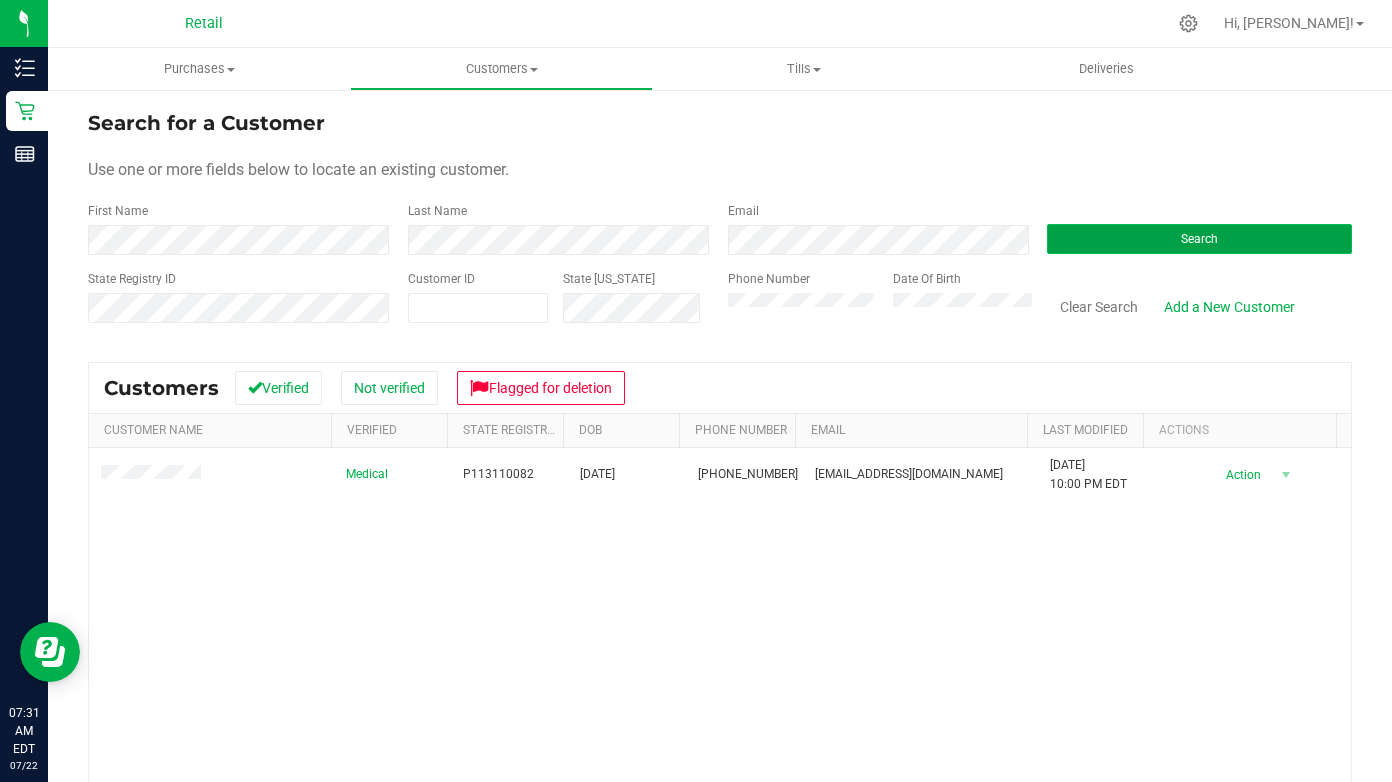 click on "Search" at bounding box center (1199, 239) 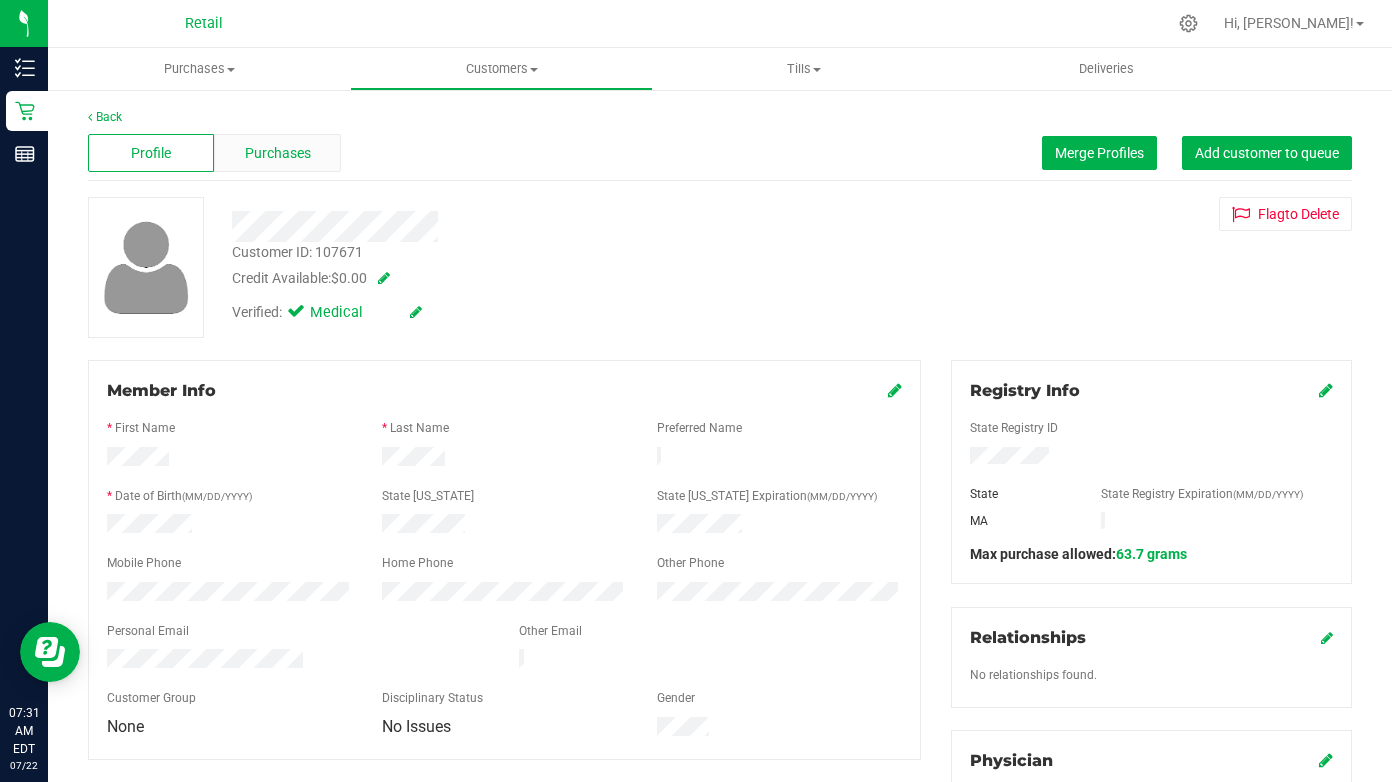 click on "Purchases" at bounding box center (278, 153) 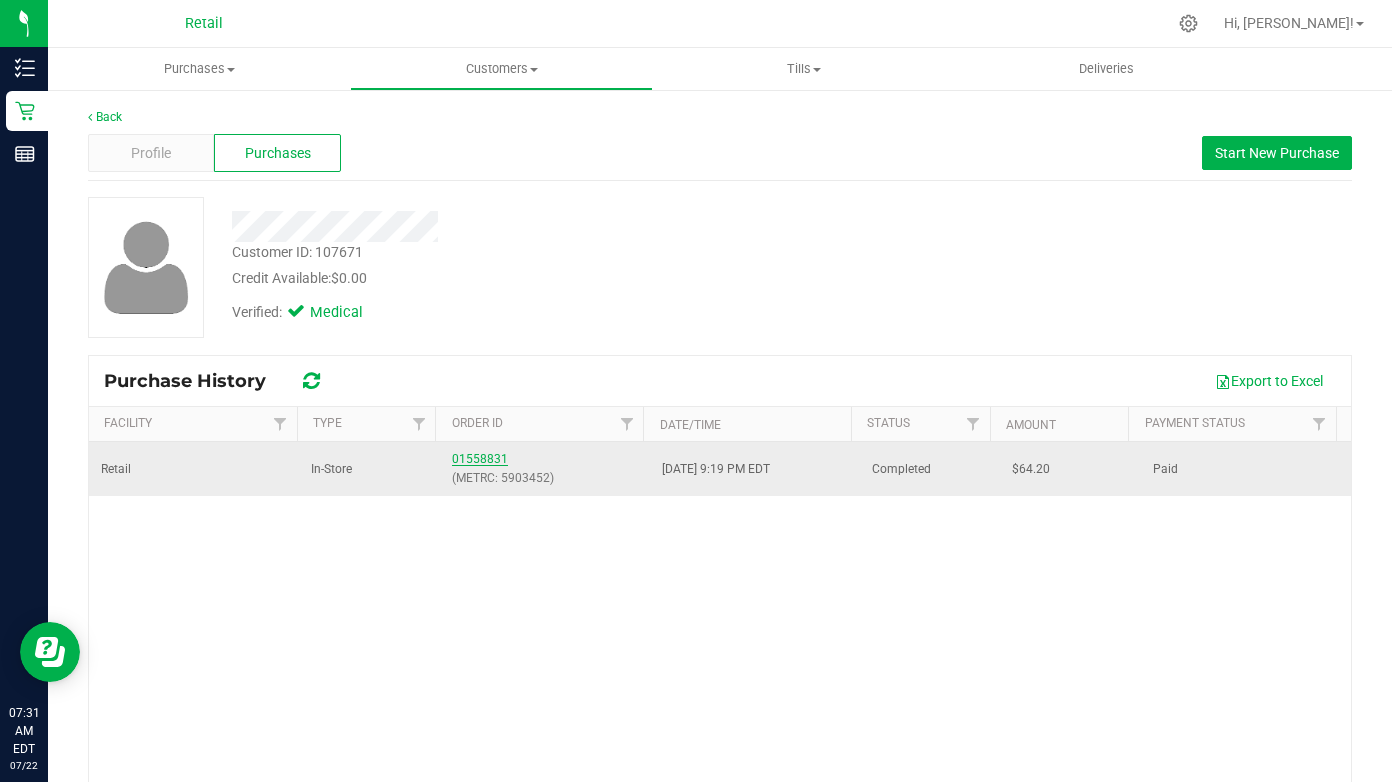 click on "01558831" at bounding box center (480, 459) 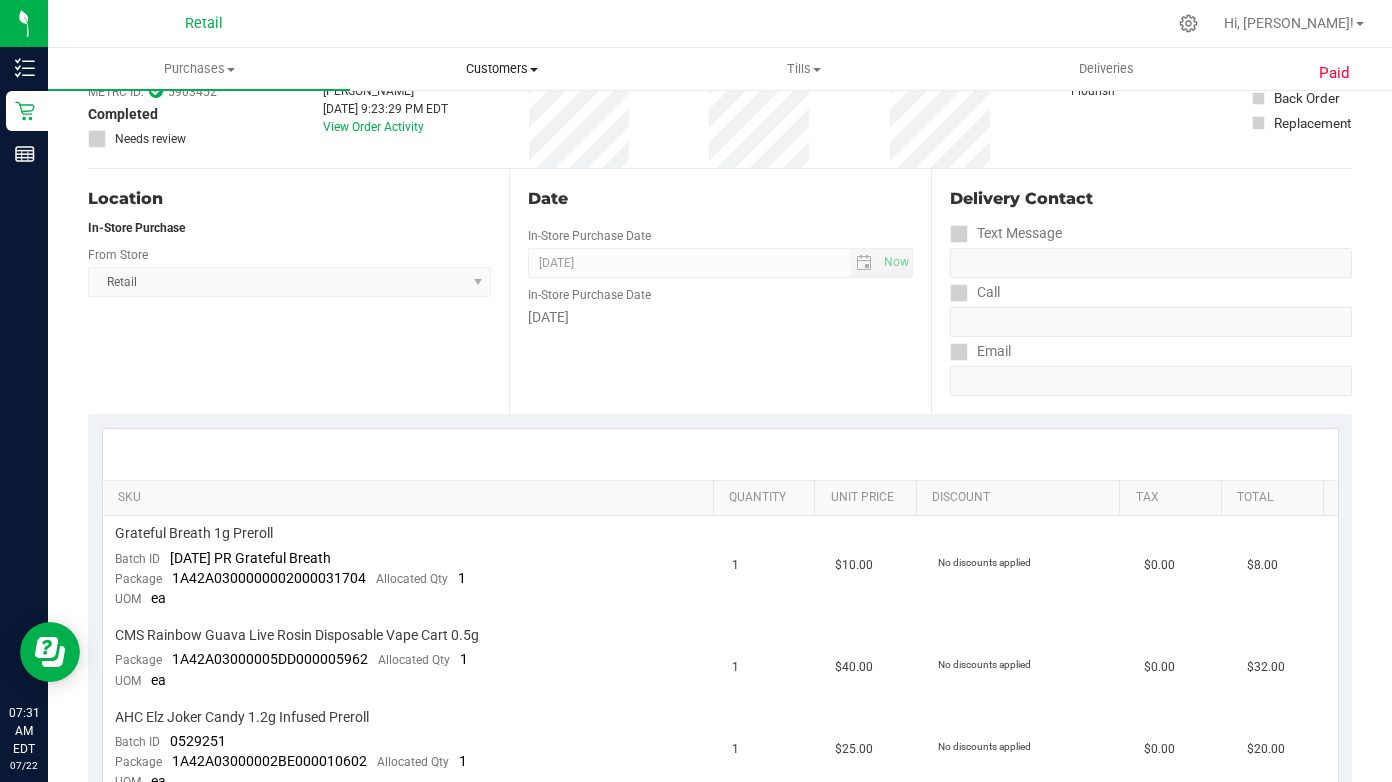 scroll, scrollTop: 0, scrollLeft: 0, axis: both 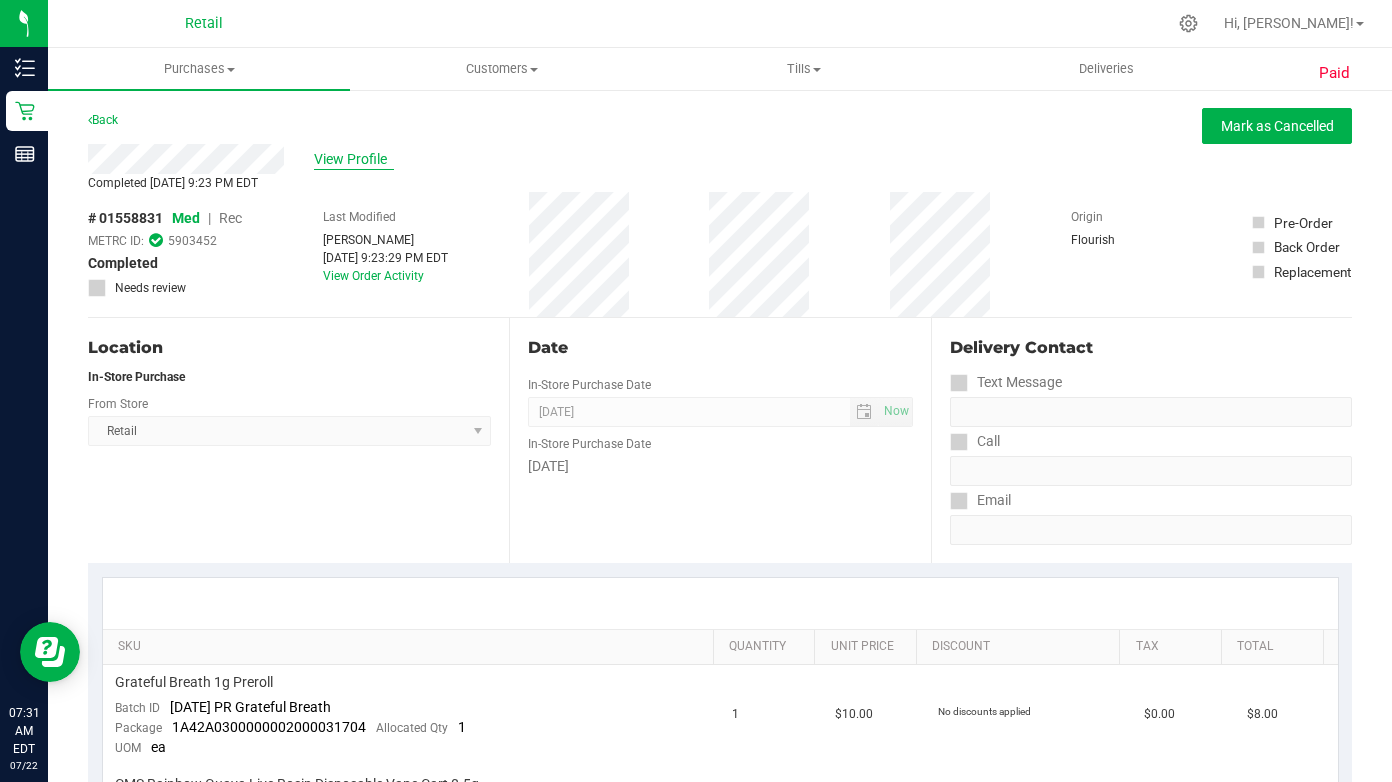 click on "View Profile" at bounding box center [354, 159] 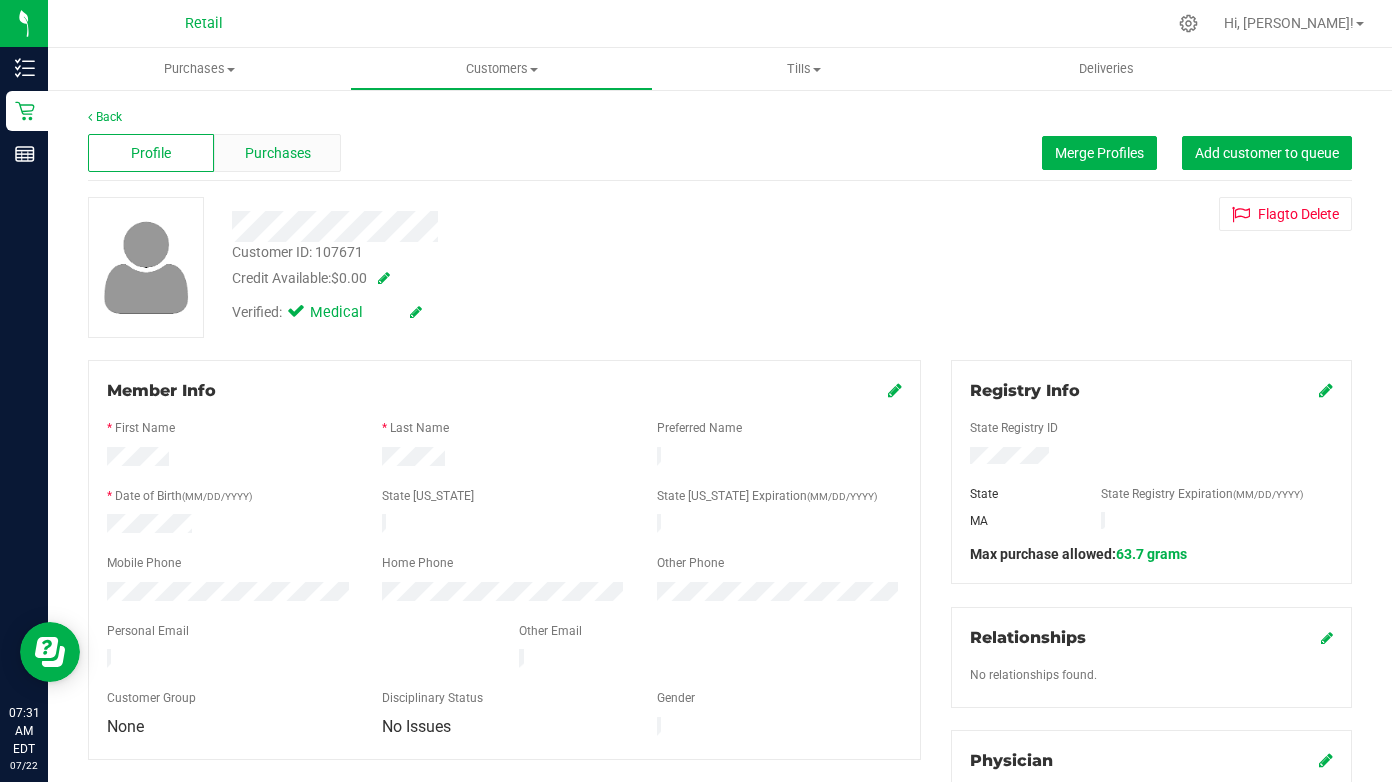 click on "Purchases" at bounding box center [278, 153] 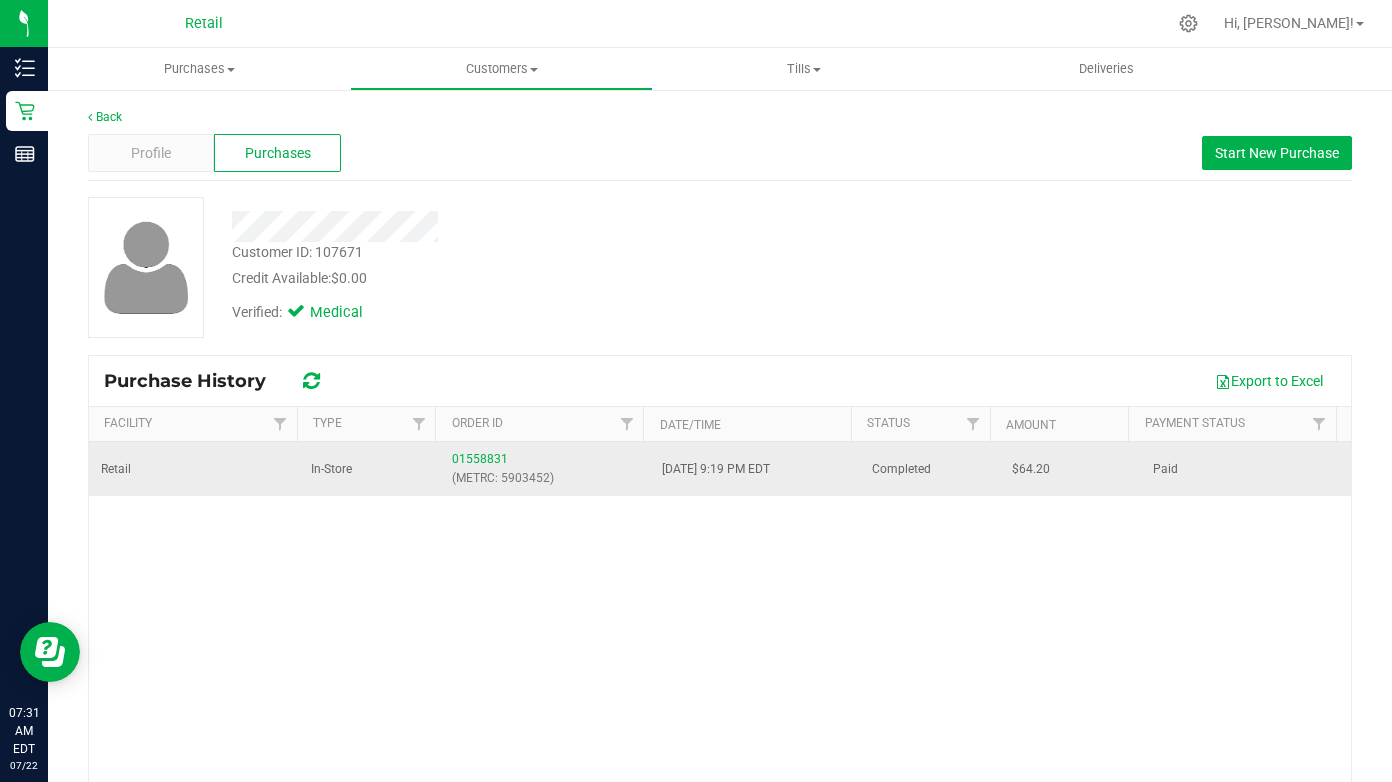 click on "01558831
(METRC: 5903452)" at bounding box center (545, 469) 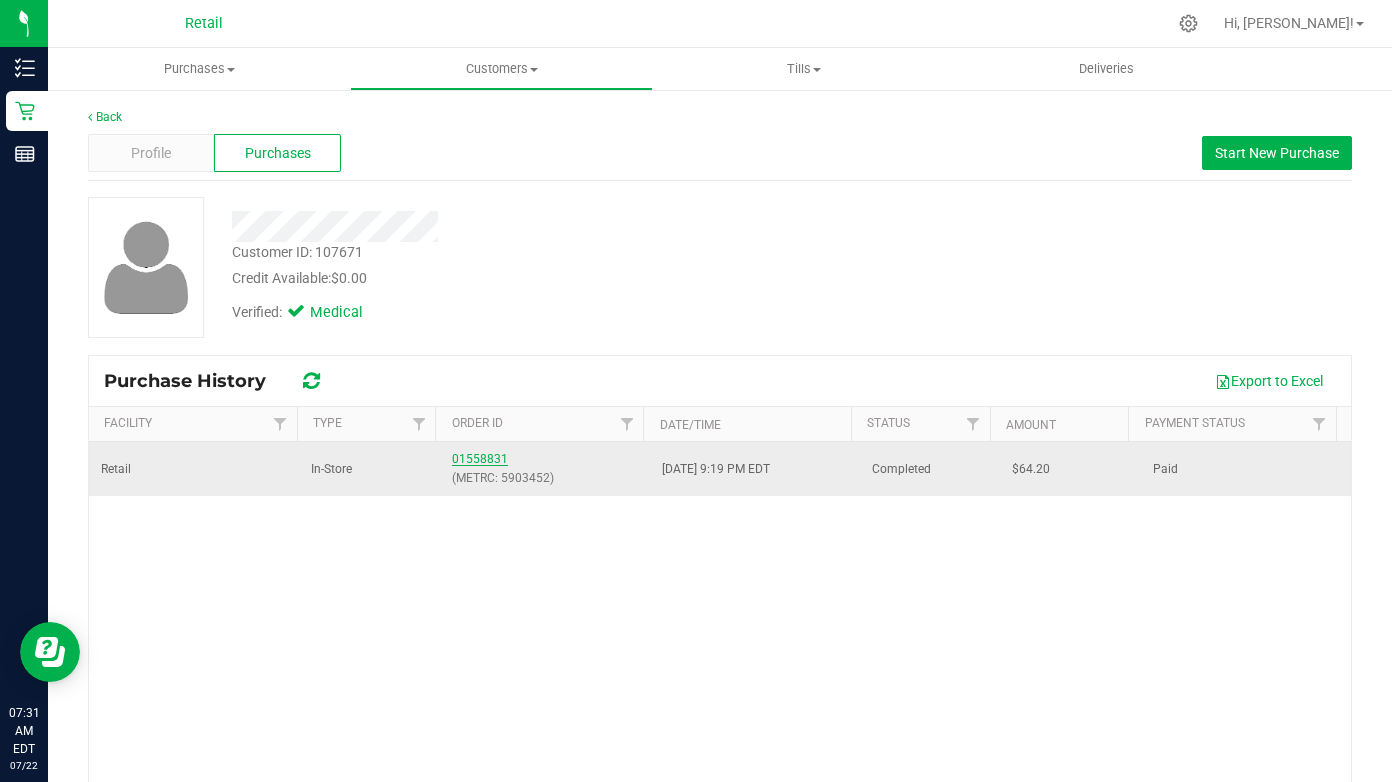 click on "01558831" at bounding box center [480, 459] 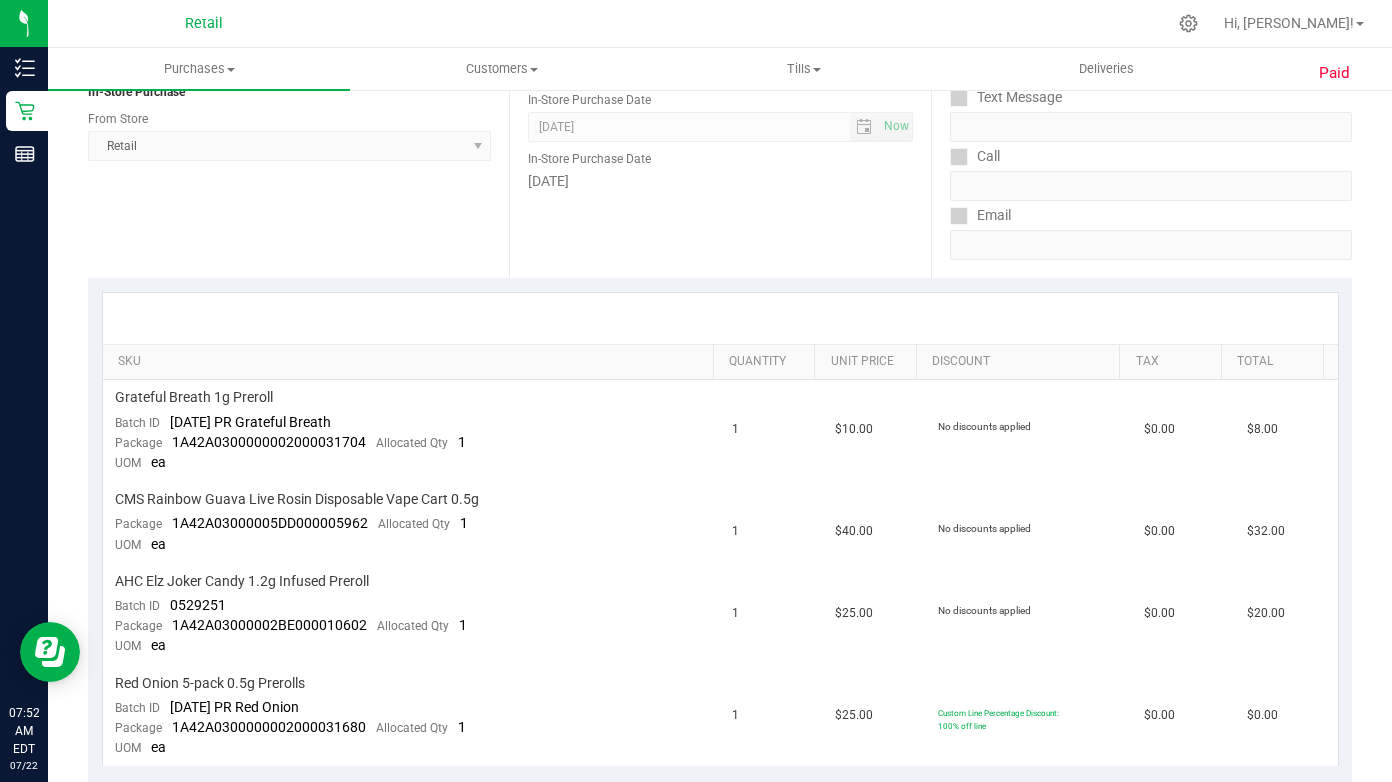 scroll, scrollTop: 0, scrollLeft: 0, axis: both 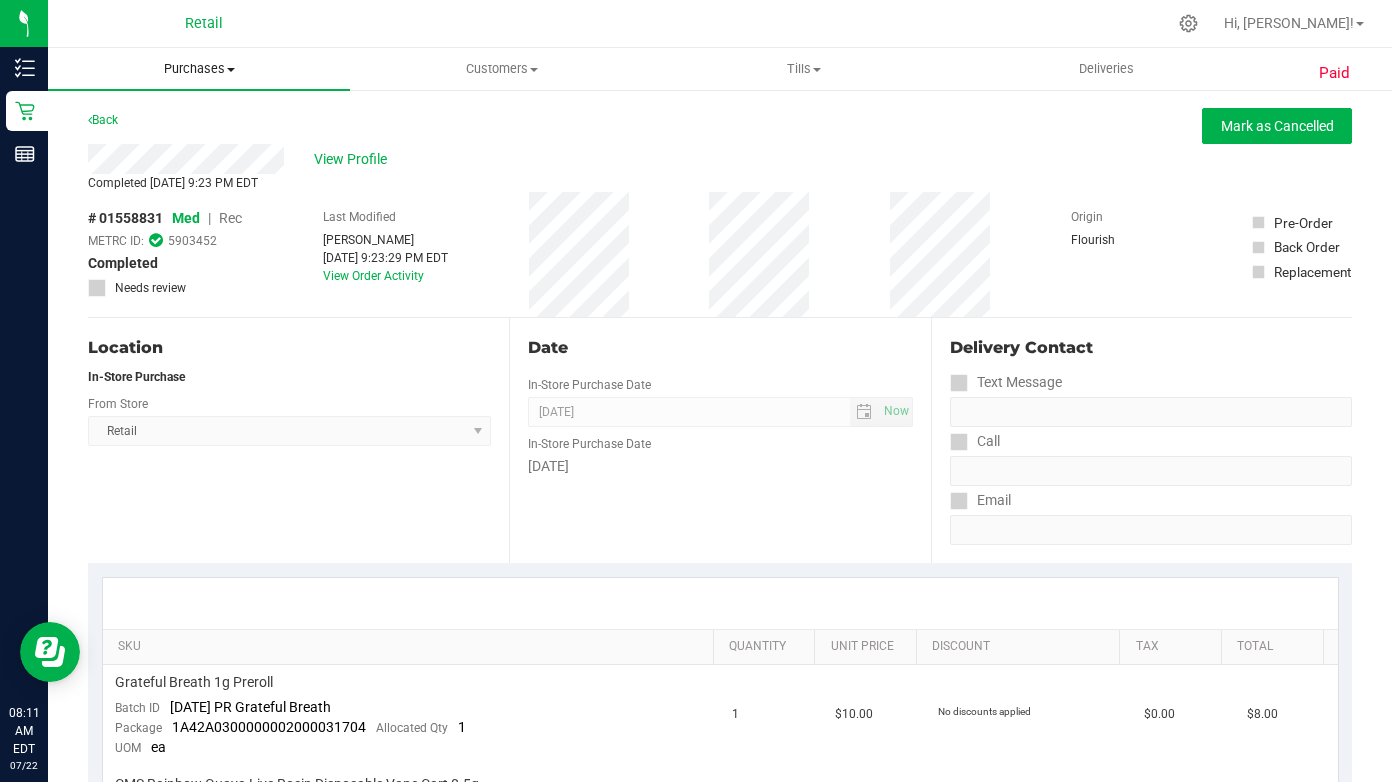 click on "Purchases" at bounding box center [199, 69] 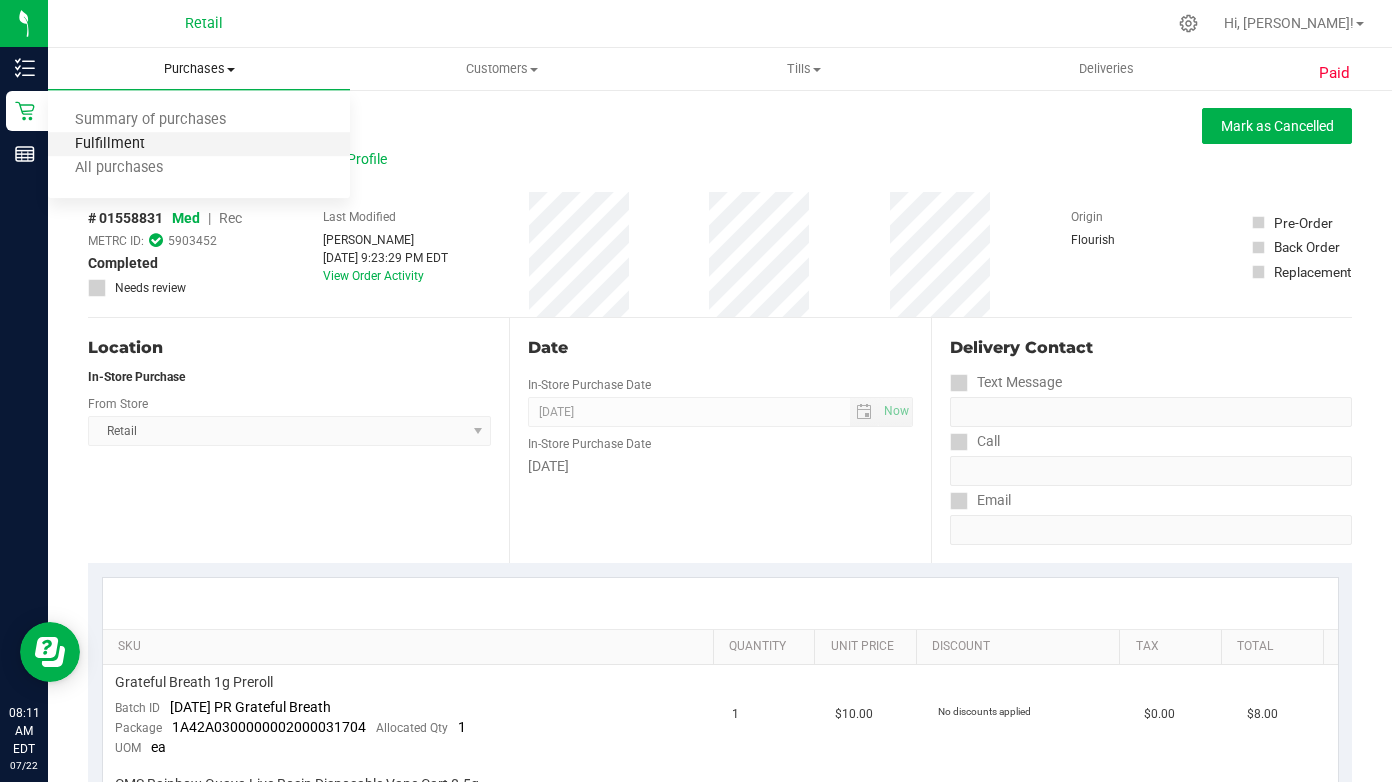 click on "Fulfillment" at bounding box center (110, 144) 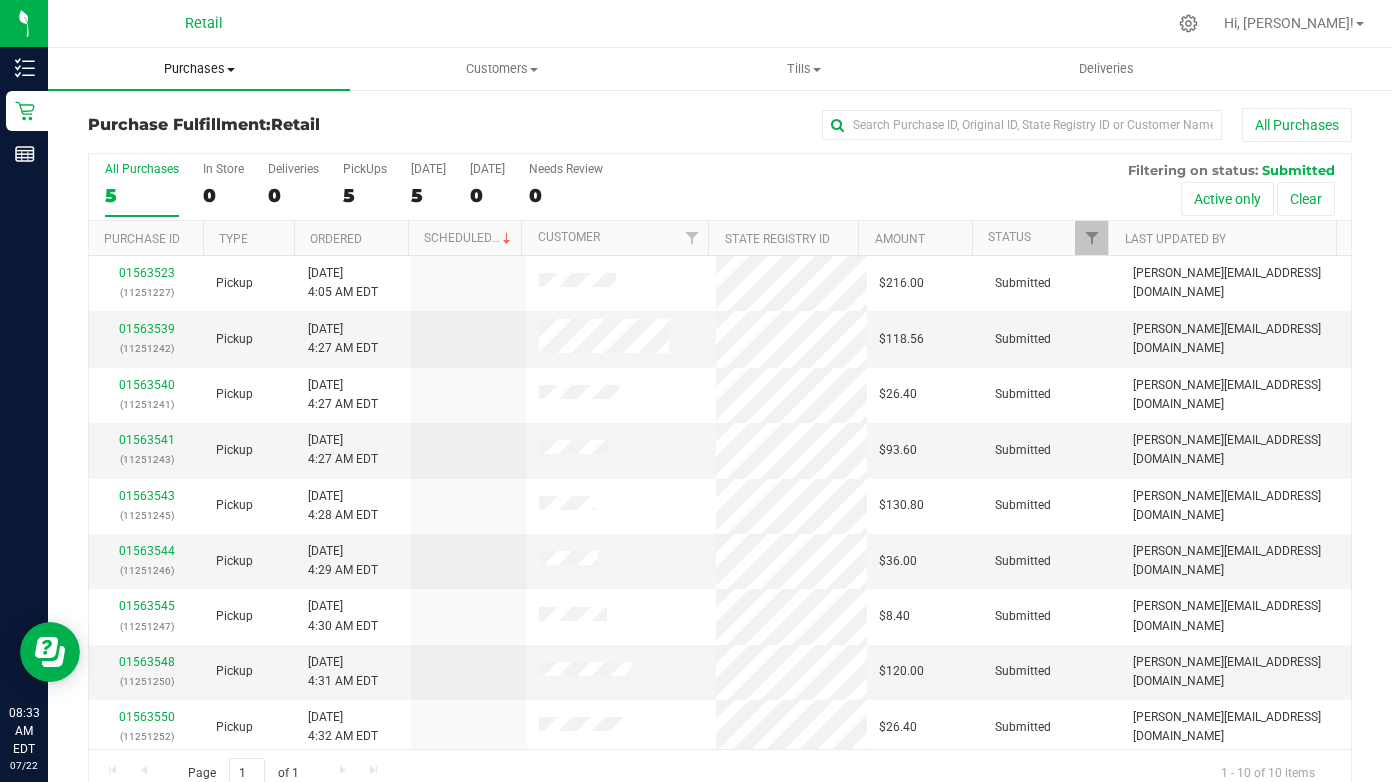 click on "Purchases" at bounding box center (199, 69) 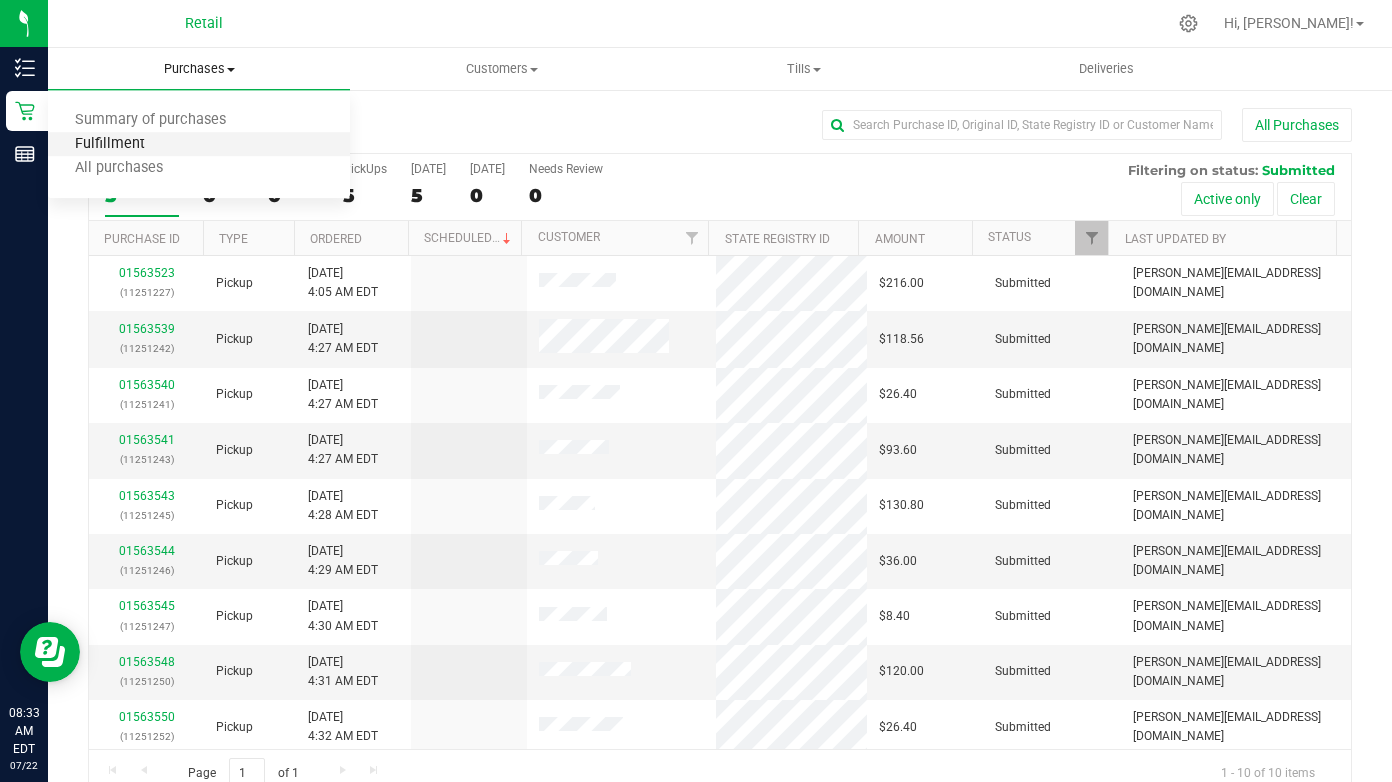 click on "Fulfillment" at bounding box center [110, 144] 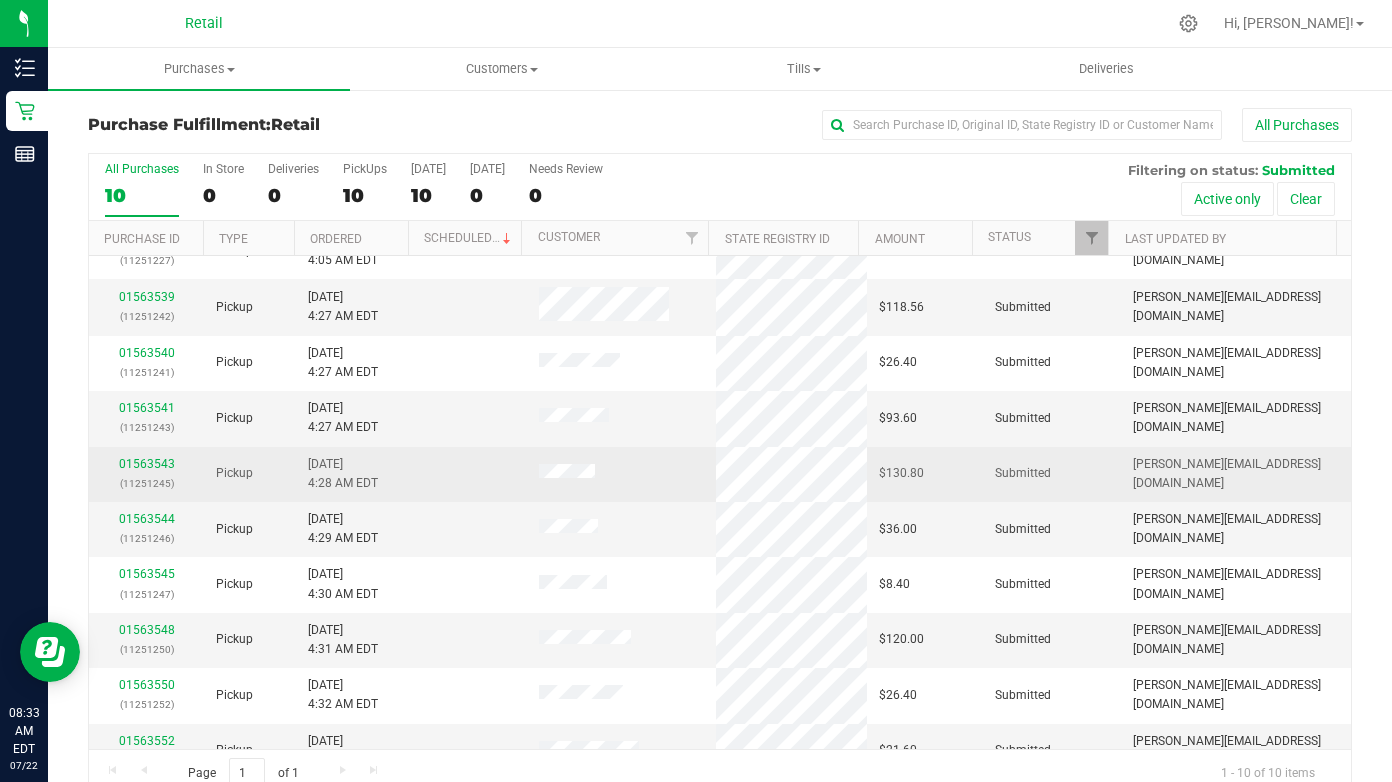 scroll, scrollTop: 60, scrollLeft: 0, axis: vertical 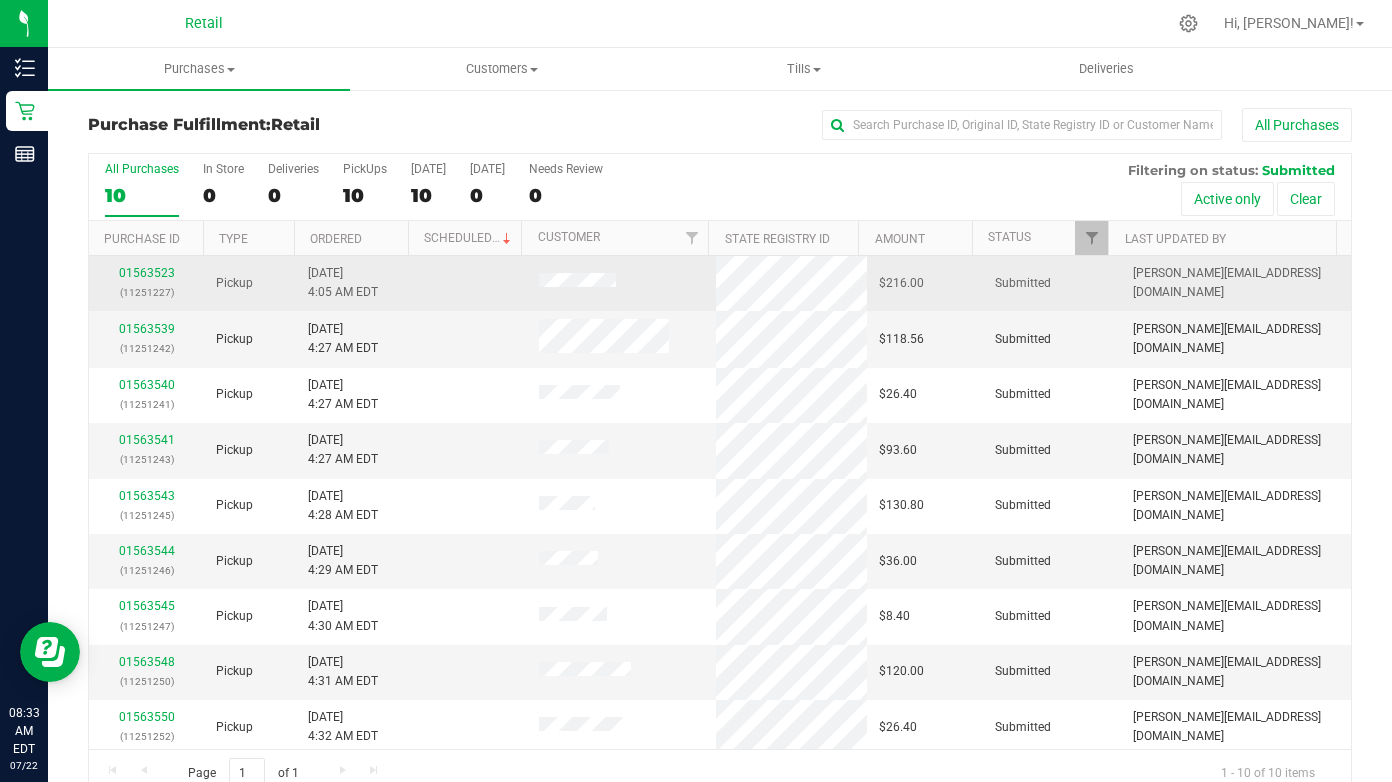 click on "01563523
(11251227)" at bounding box center (146, 283) 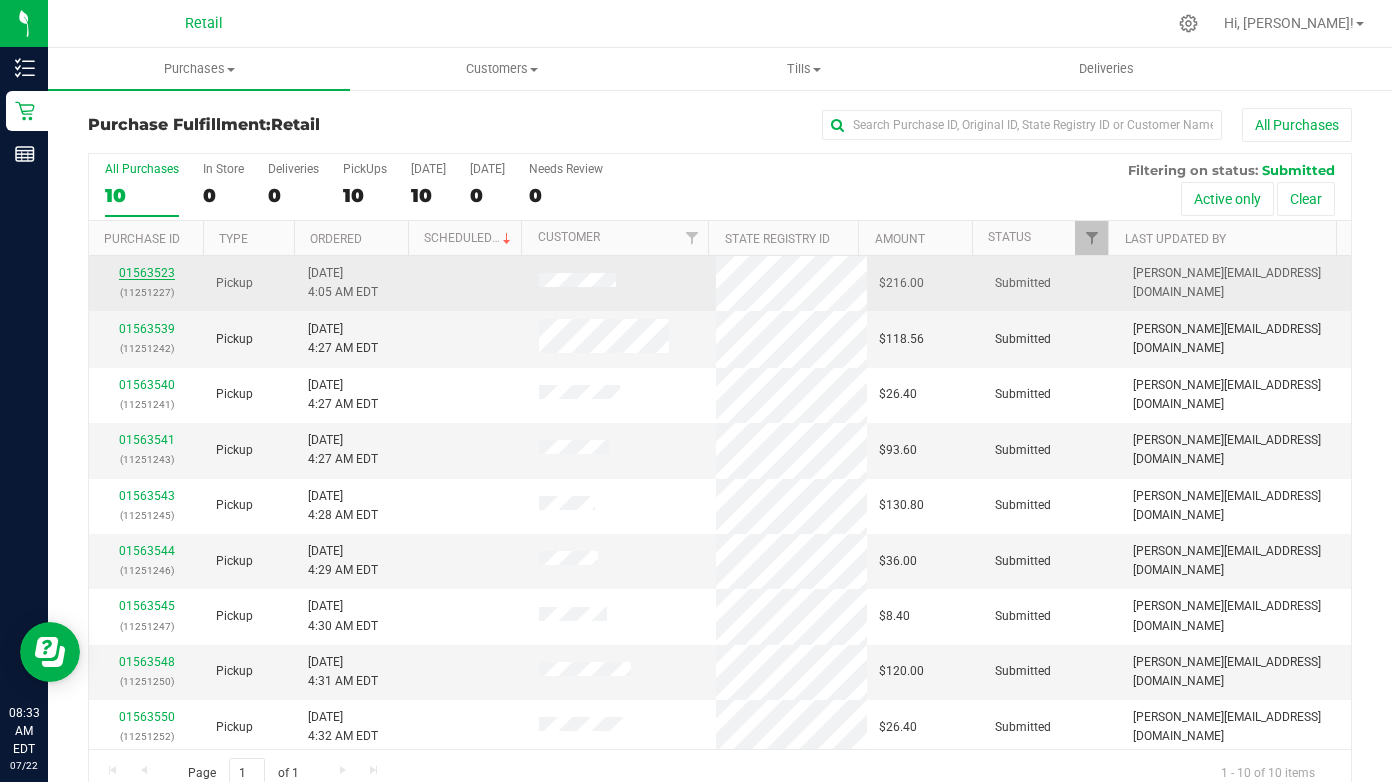 click on "01563523" at bounding box center [147, 273] 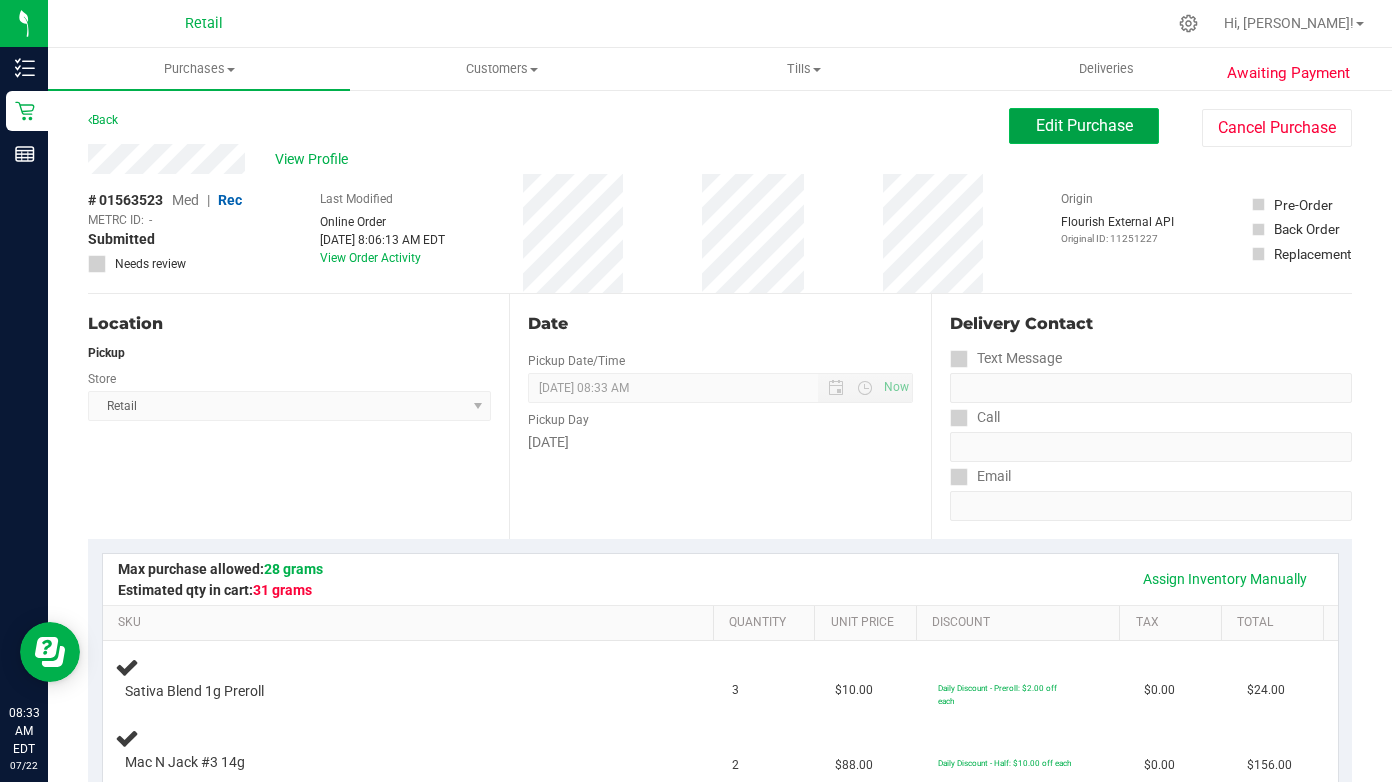 click on "Edit Purchase" at bounding box center [1084, 125] 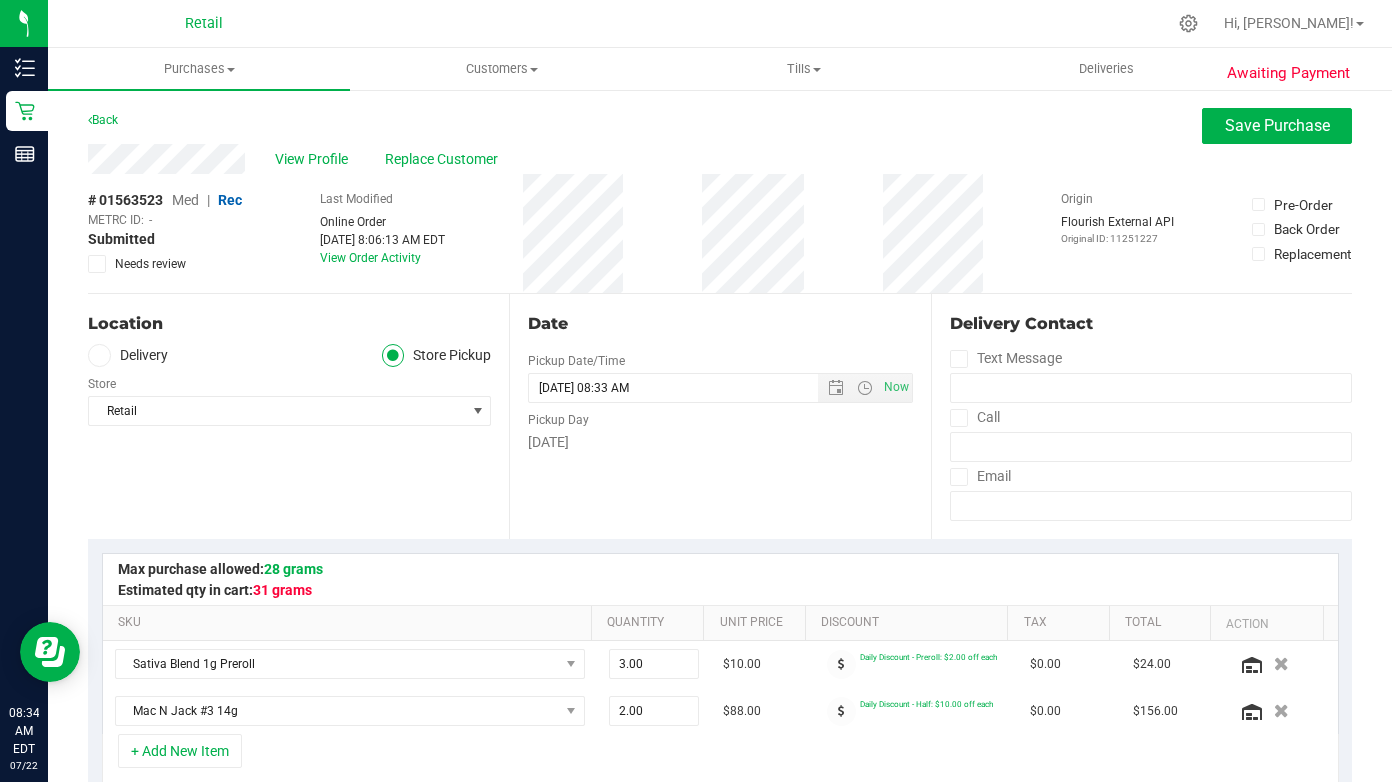 click on "Med" at bounding box center (185, 200) 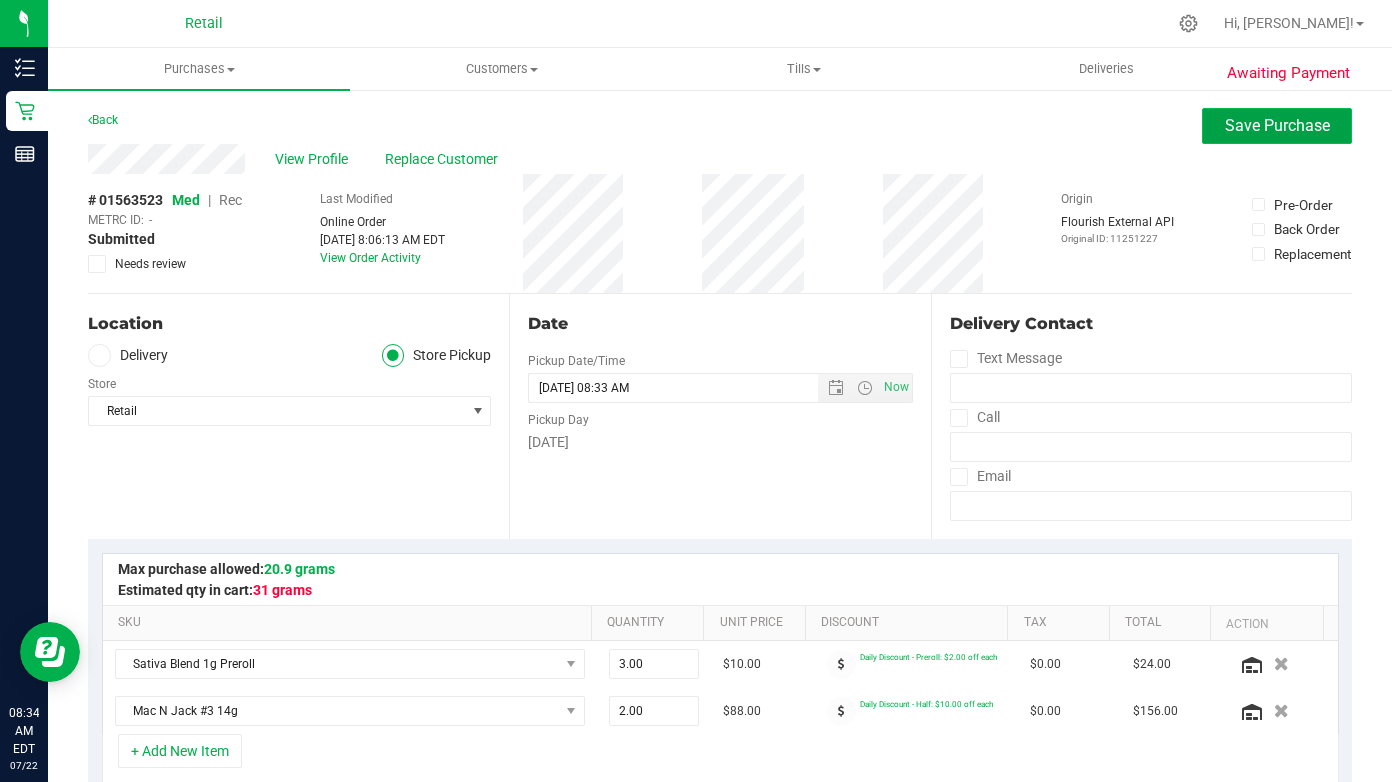 click on "Save Purchase" at bounding box center (1277, 125) 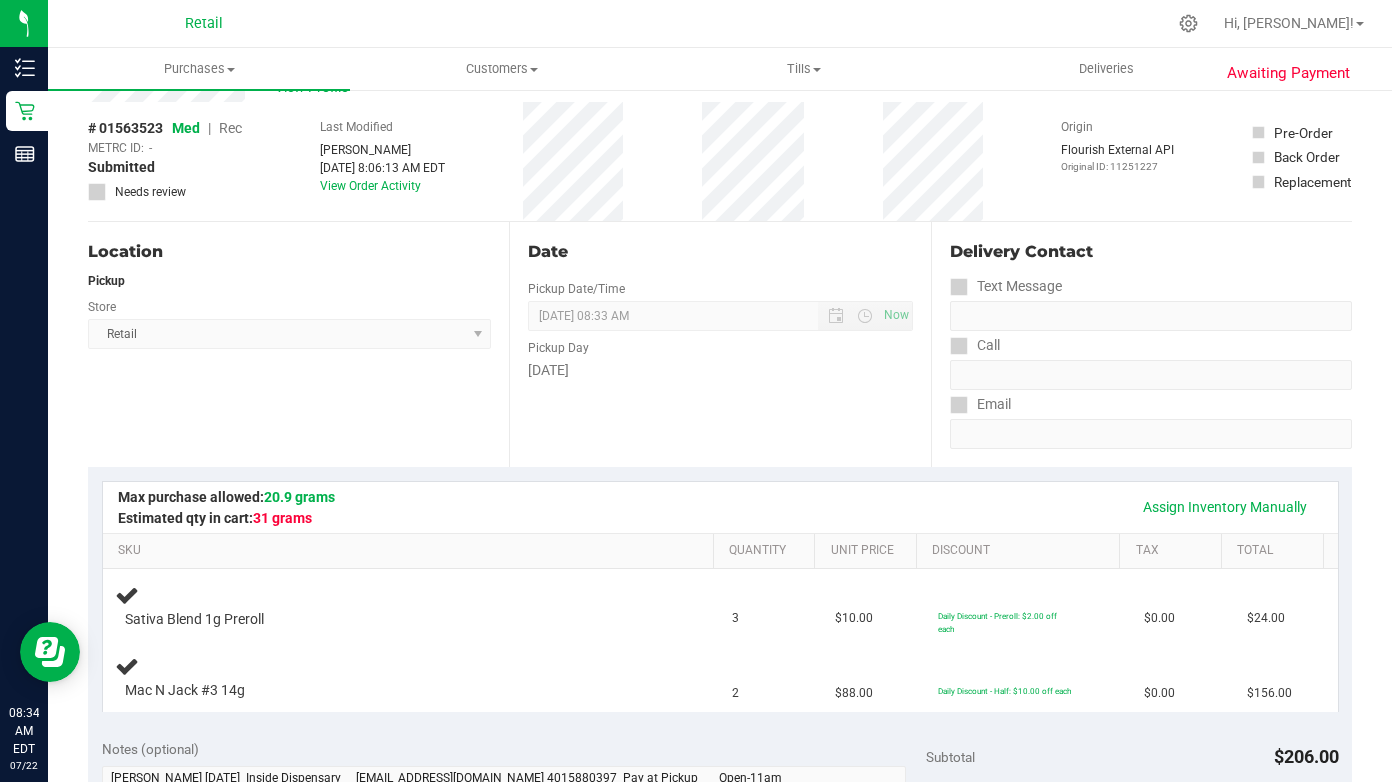 scroll, scrollTop: 0, scrollLeft: 0, axis: both 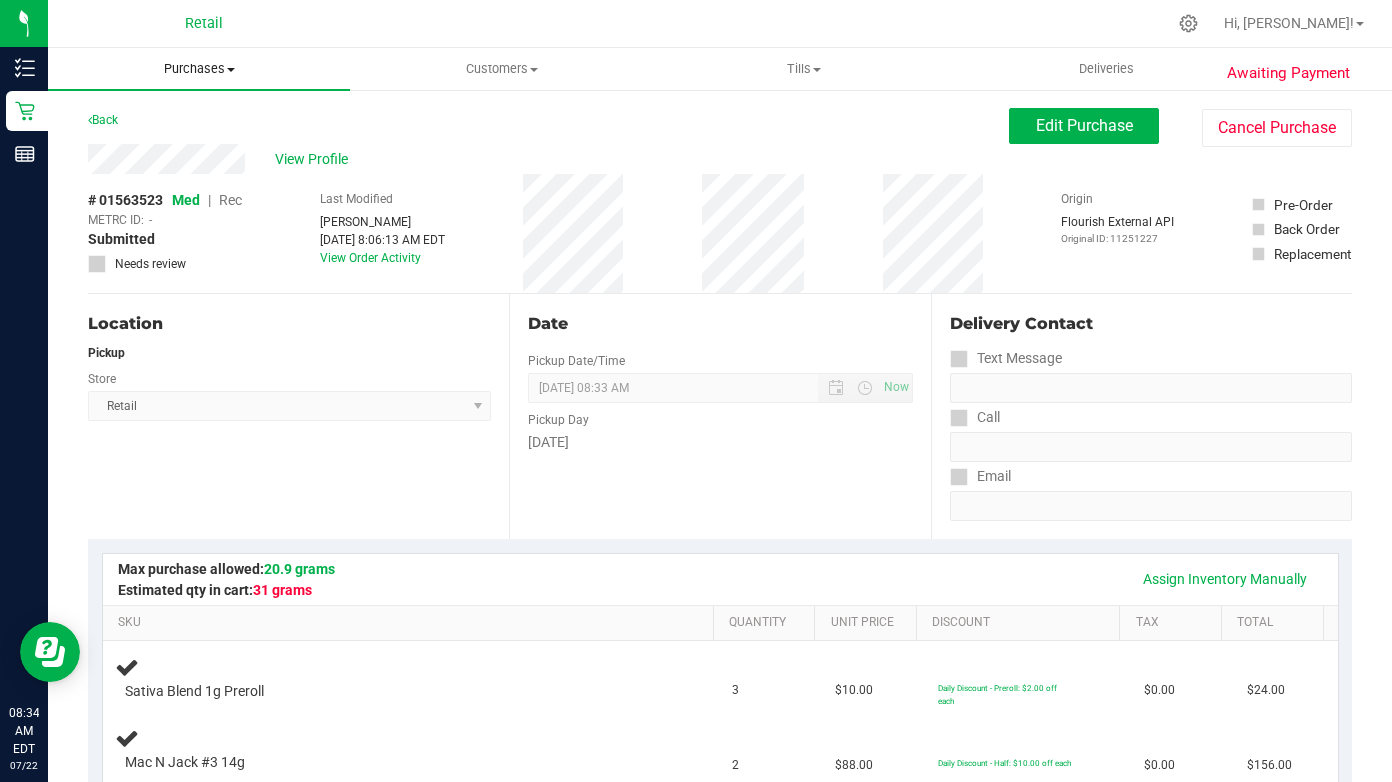 click on "Purchases" at bounding box center [199, 69] 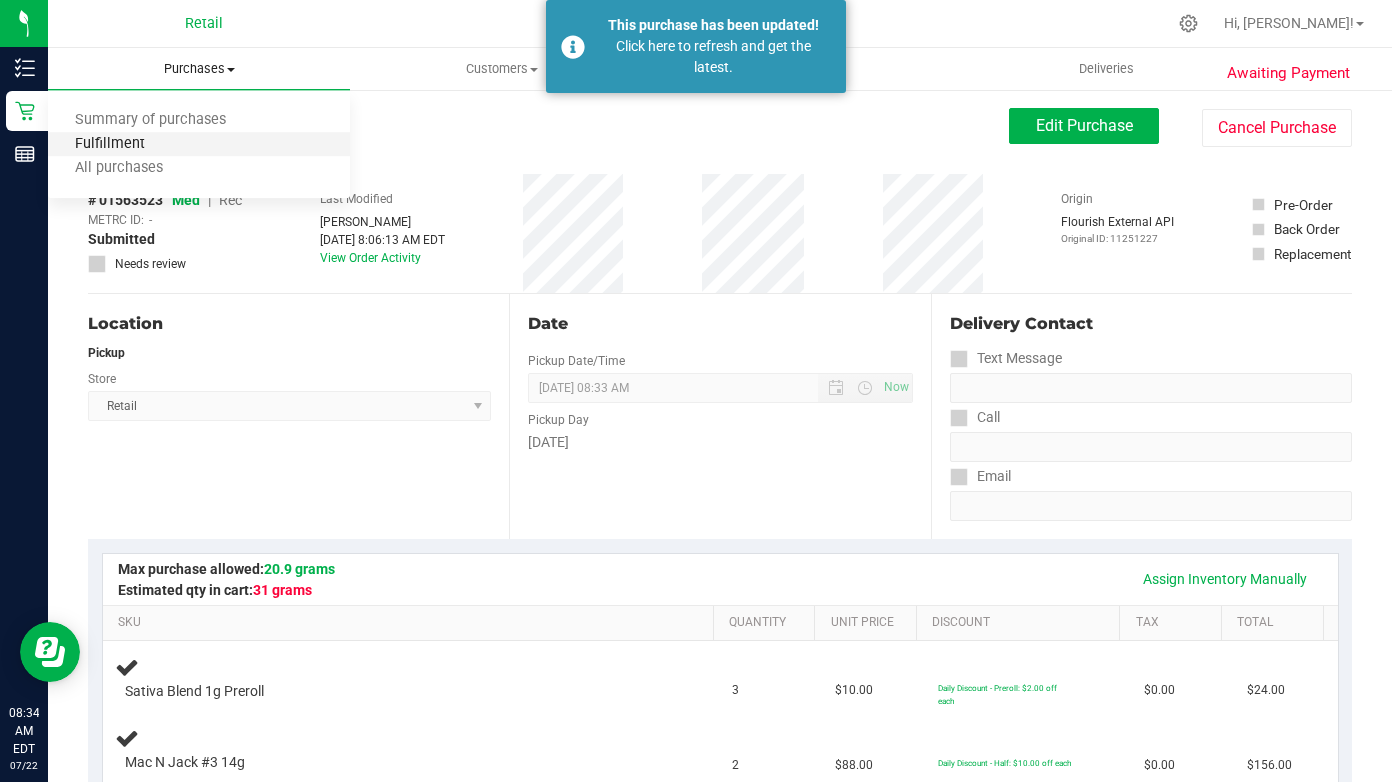 click on "Fulfillment" at bounding box center (110, 144) 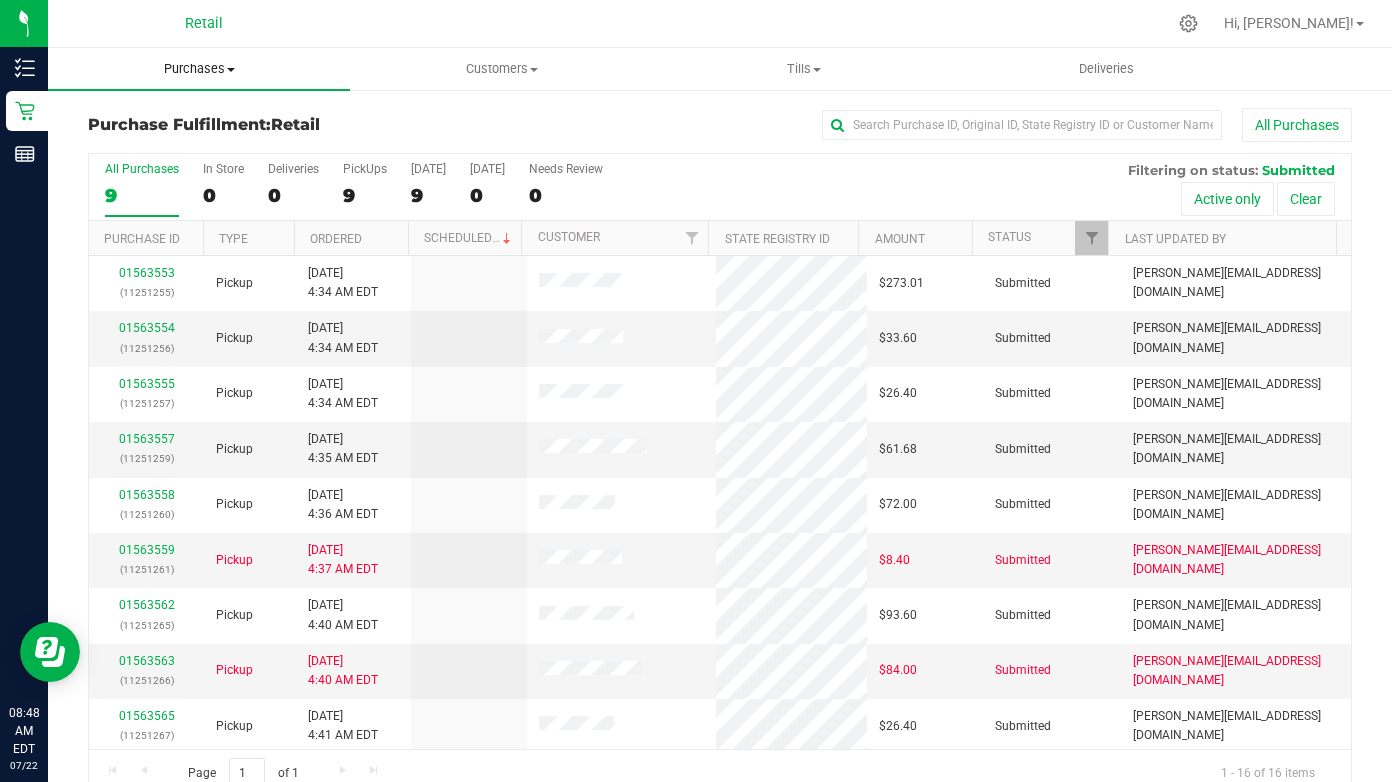 click on "Purchases" at bounding box center (199, 69) 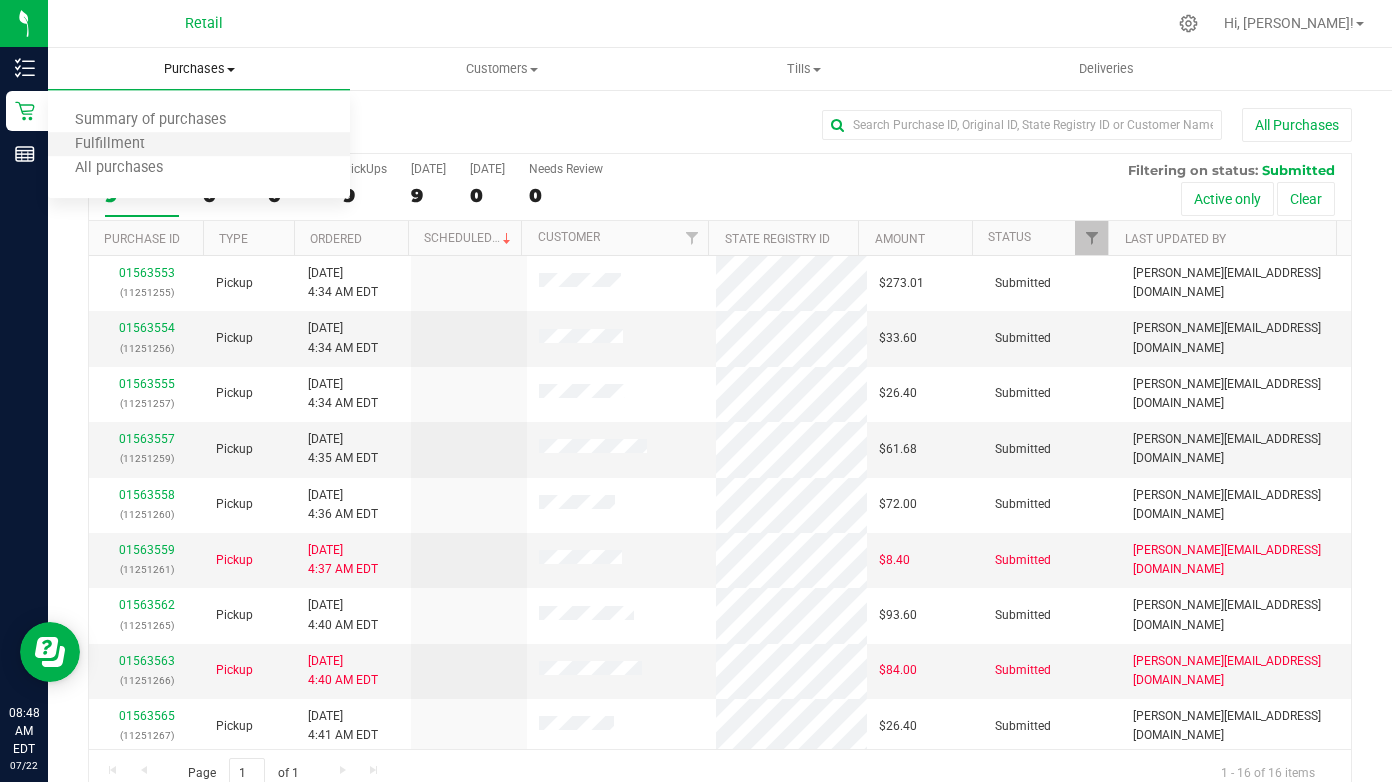 click on "Fulfillment" at bounding box center [199, 145] 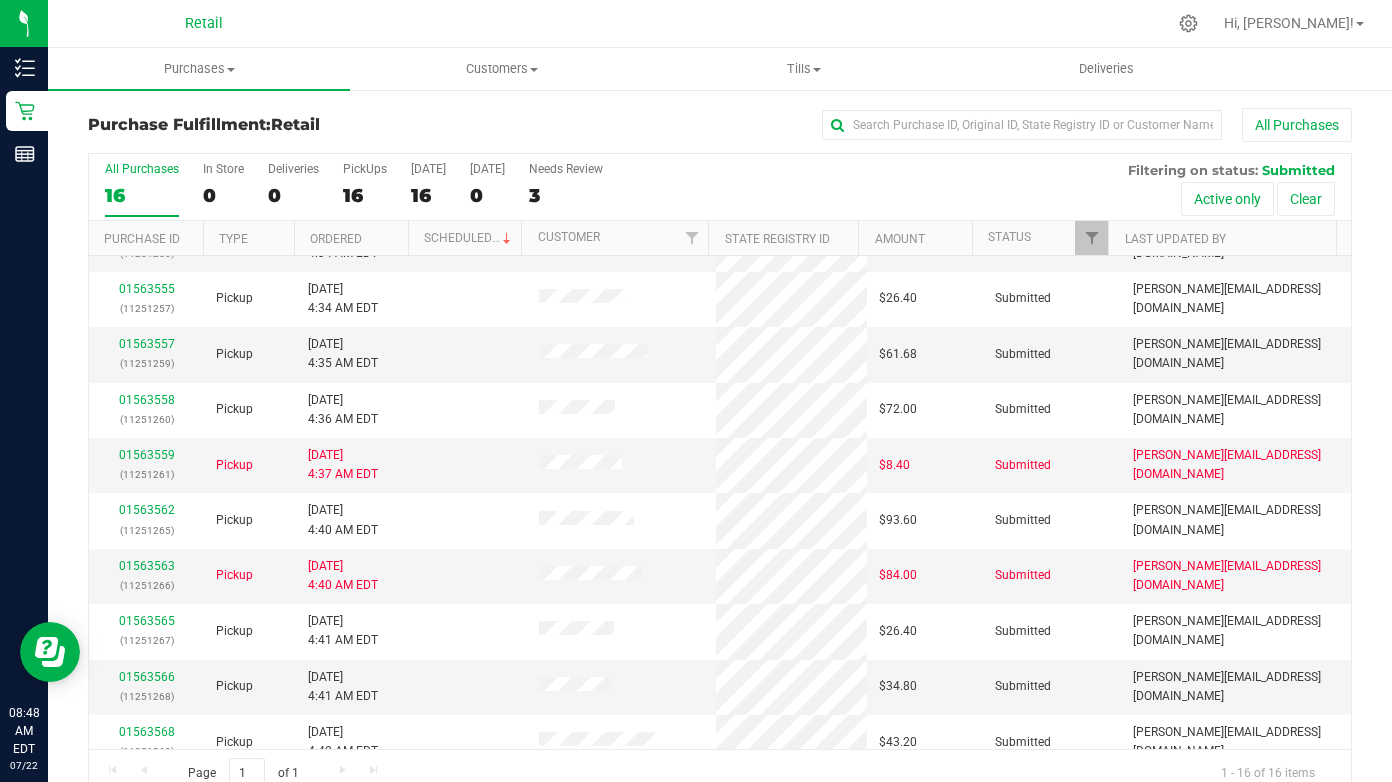 scroll, scrollTop: 393, scrollLeft: 0, axis: vertical 